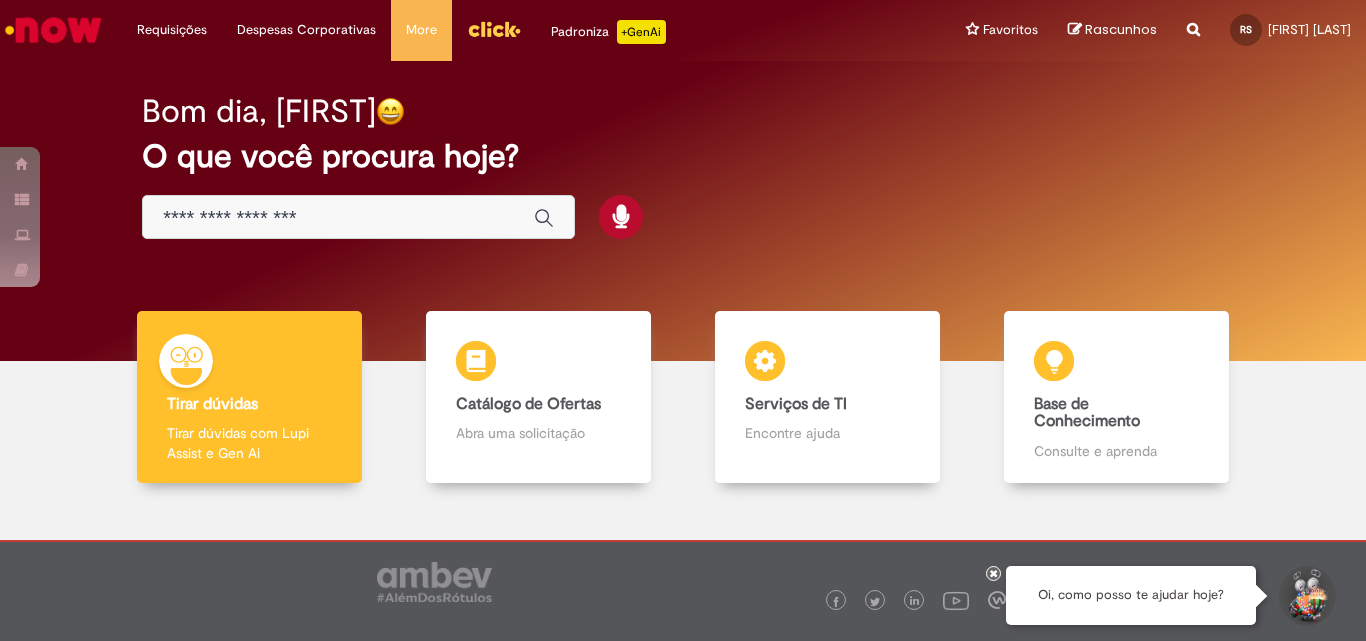 scroll, scrollTop: 0, scrollLeft: 0, axis: both 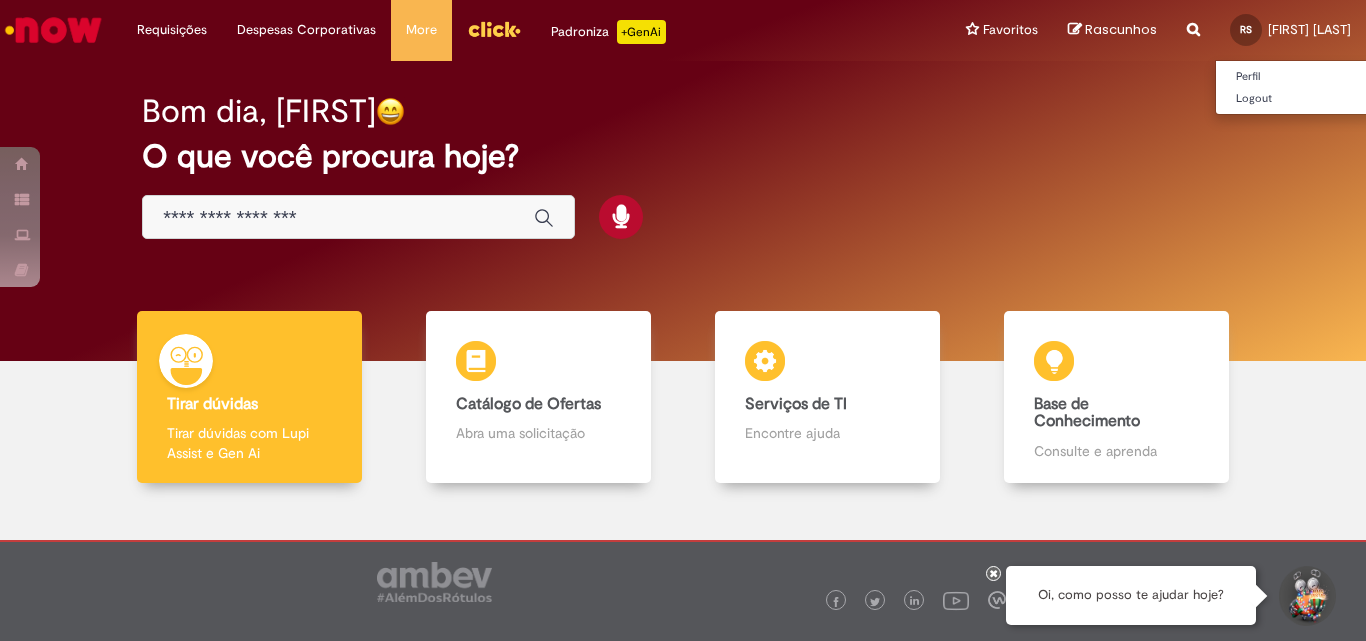 click on "RS" at bounding box center [1246, 30] 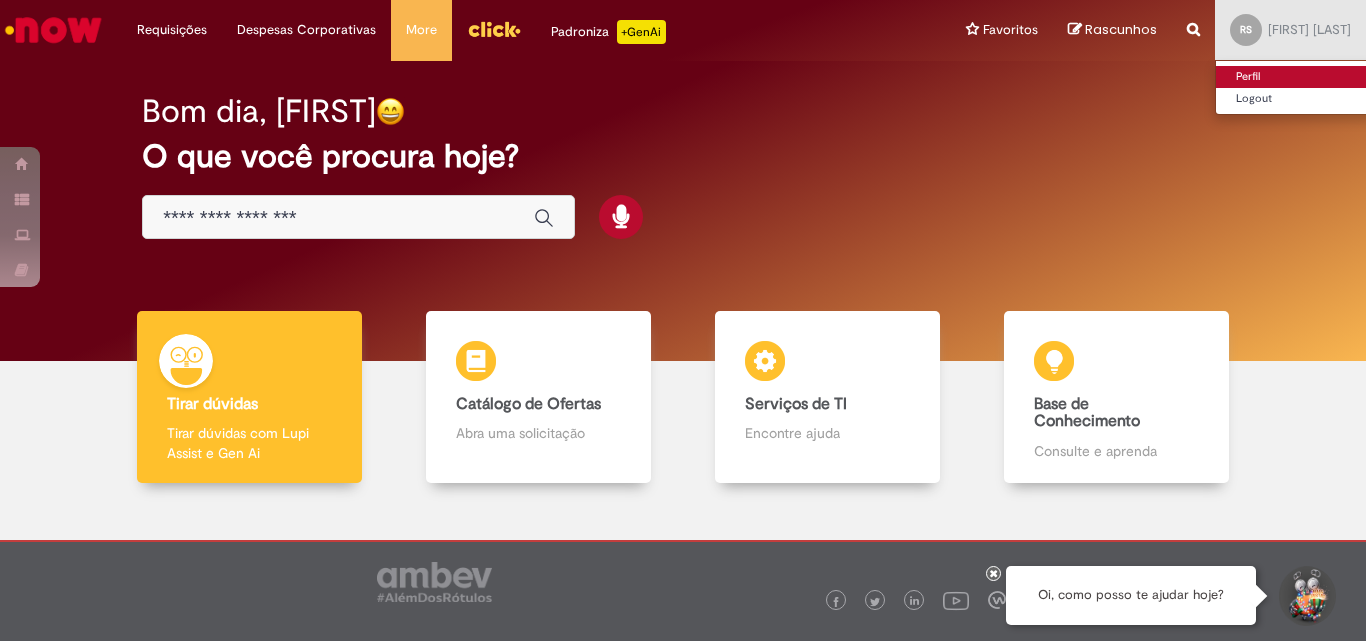 click on "Perfil" at bounding box center (1295, 77) 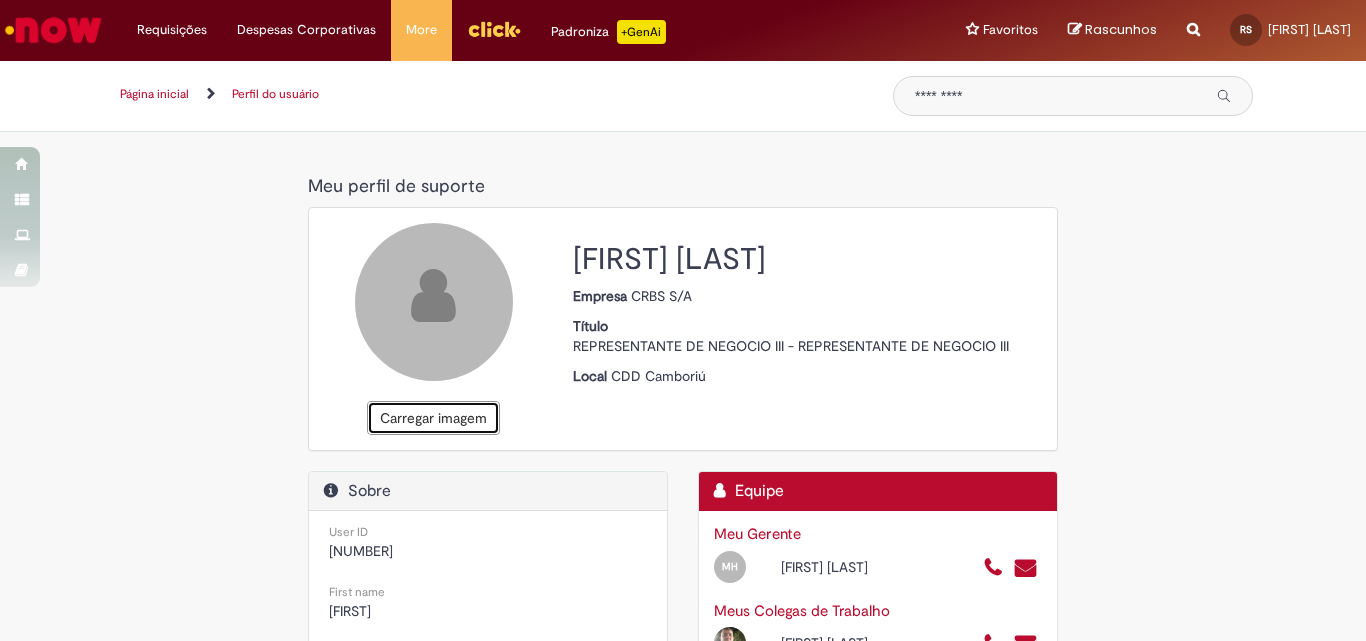 click on "Carregar imagem" at bounding box center (433, 418) 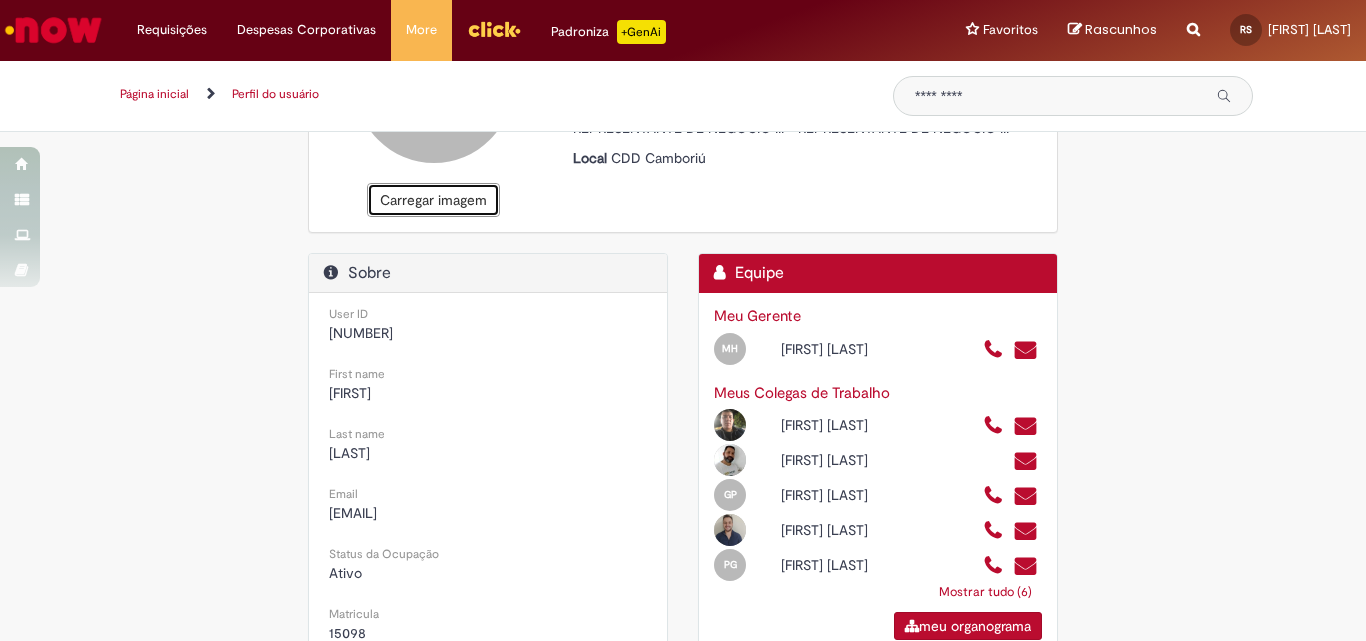 scroll, scrollTop: 318, scrollLeft: 0, axis: vertical 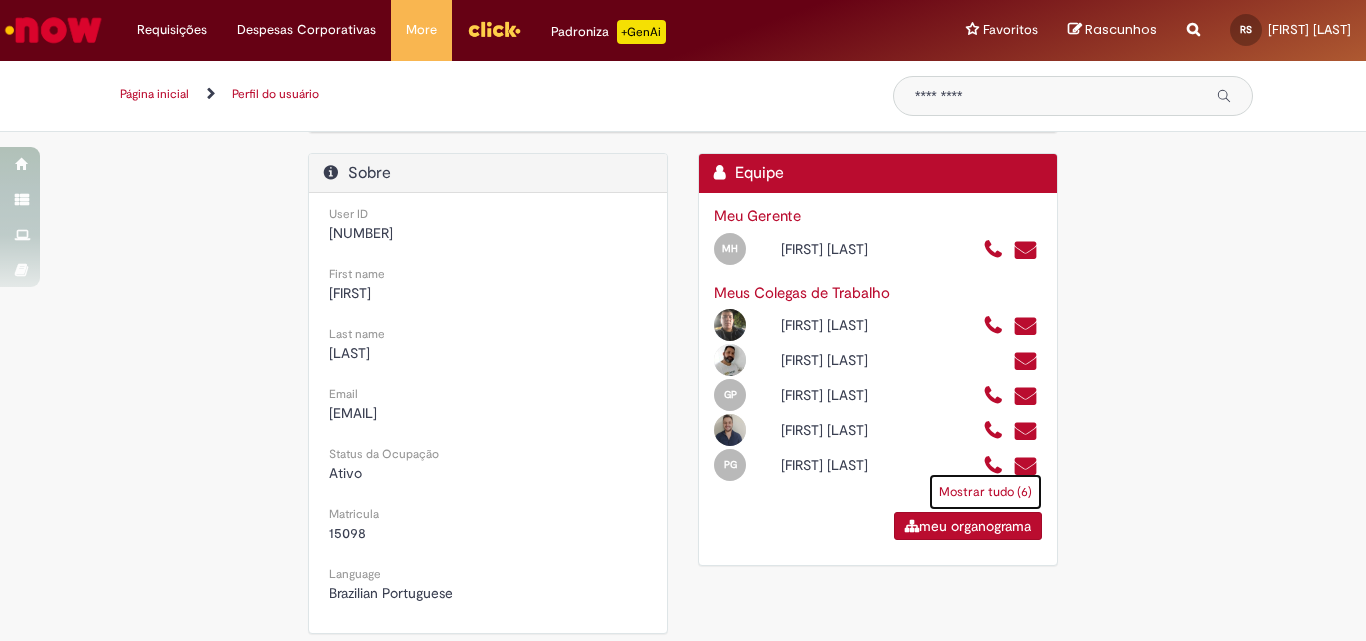 click on "Mostrar tudo (6)" at bounding box center [985, 492] 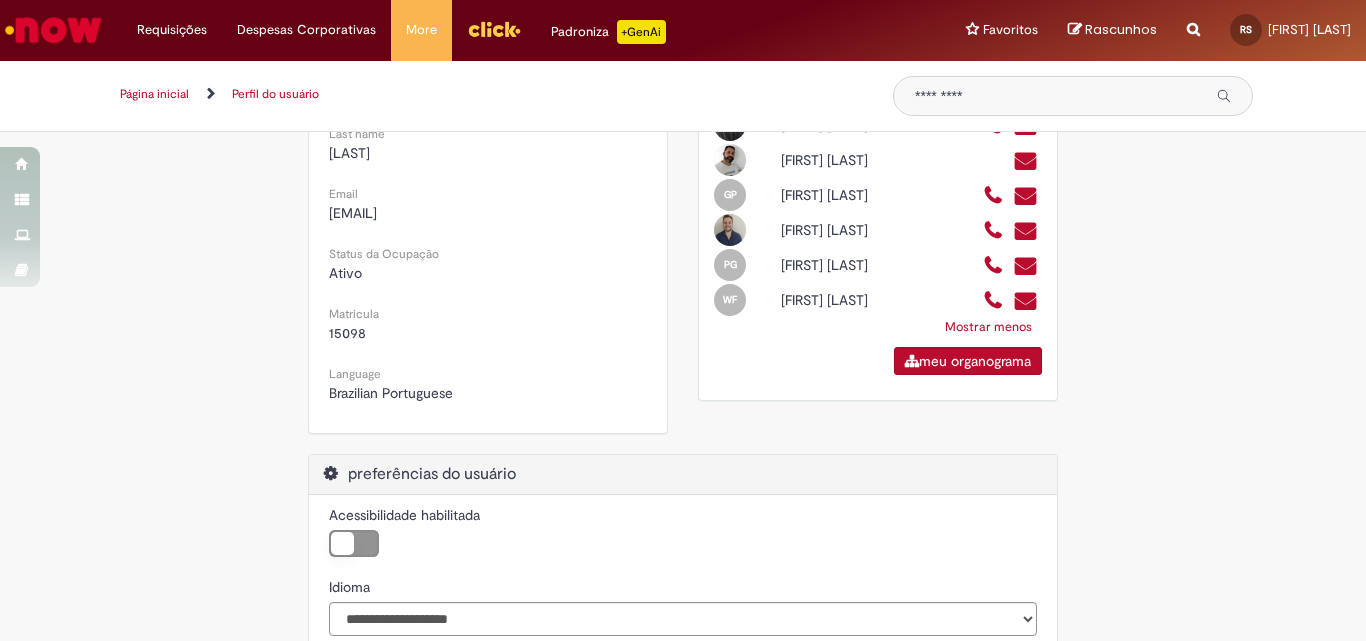 scroll, scrollTop: 318, scrollLeft: 0, axis: vertical 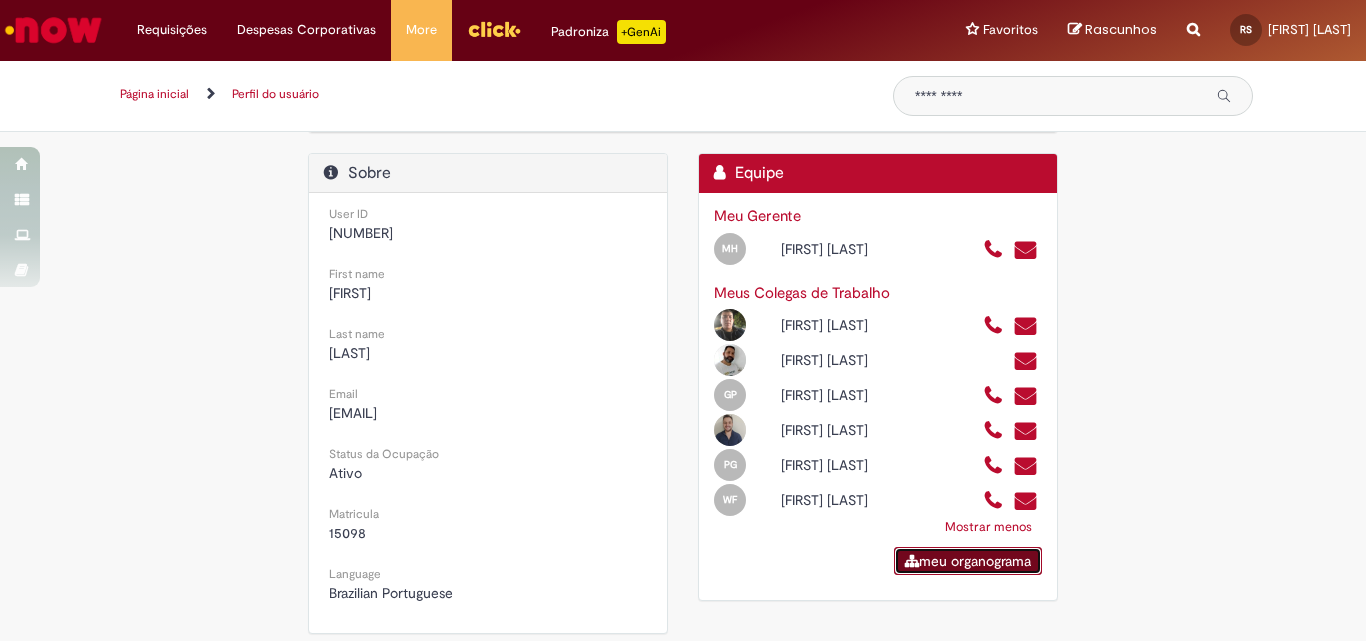 click on "meu organograma" at bounding box center (968, 561) 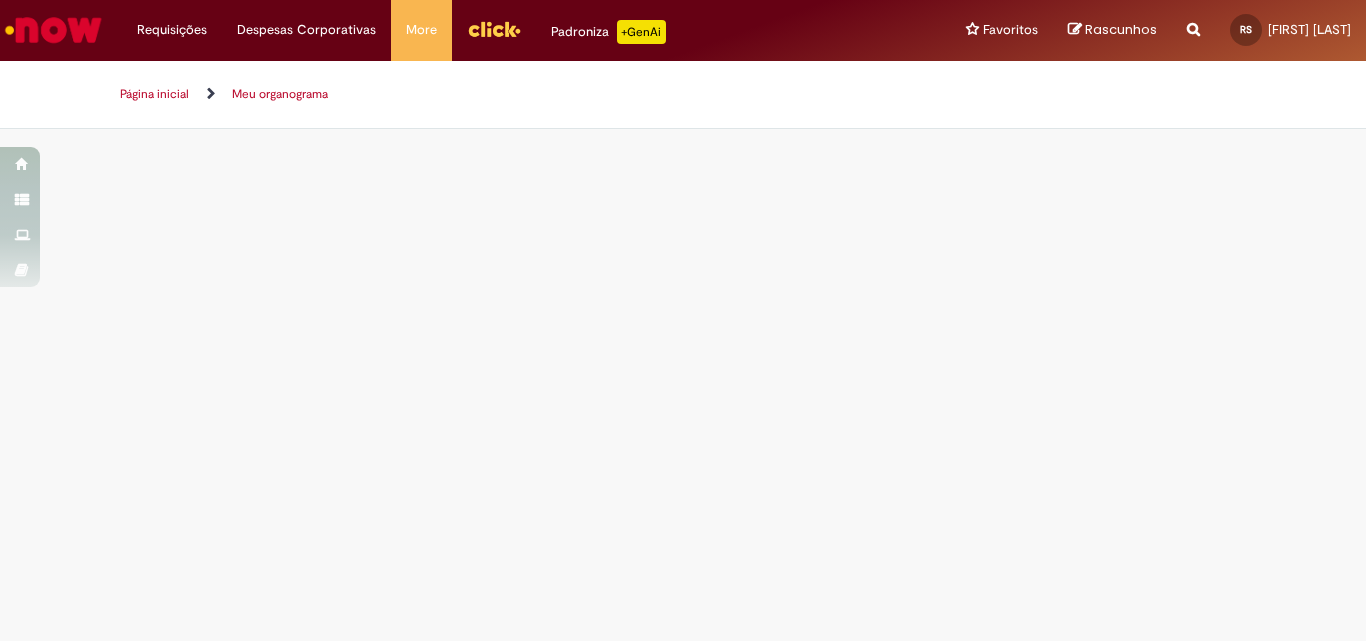 scroll, scrollTop: 0, scrollLeft: 0, axis: both 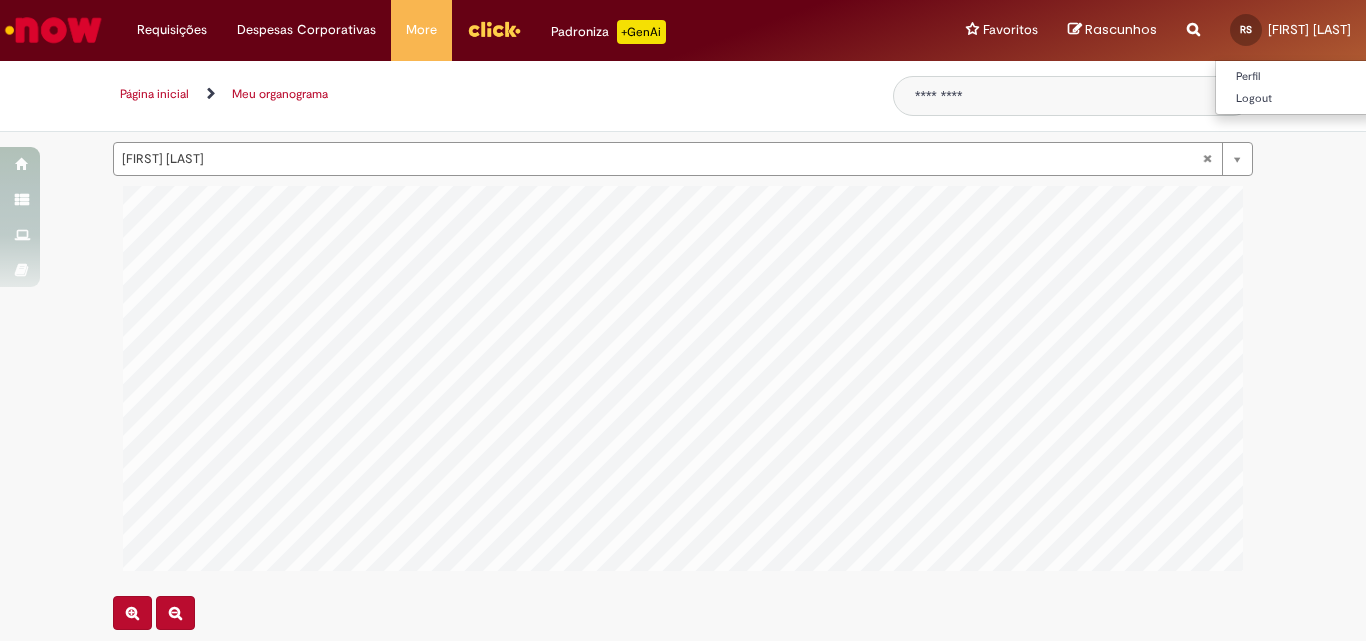 click on "[FIRST] [LAST] [LAST] [LAST]" at bounding box center (1309, 29) 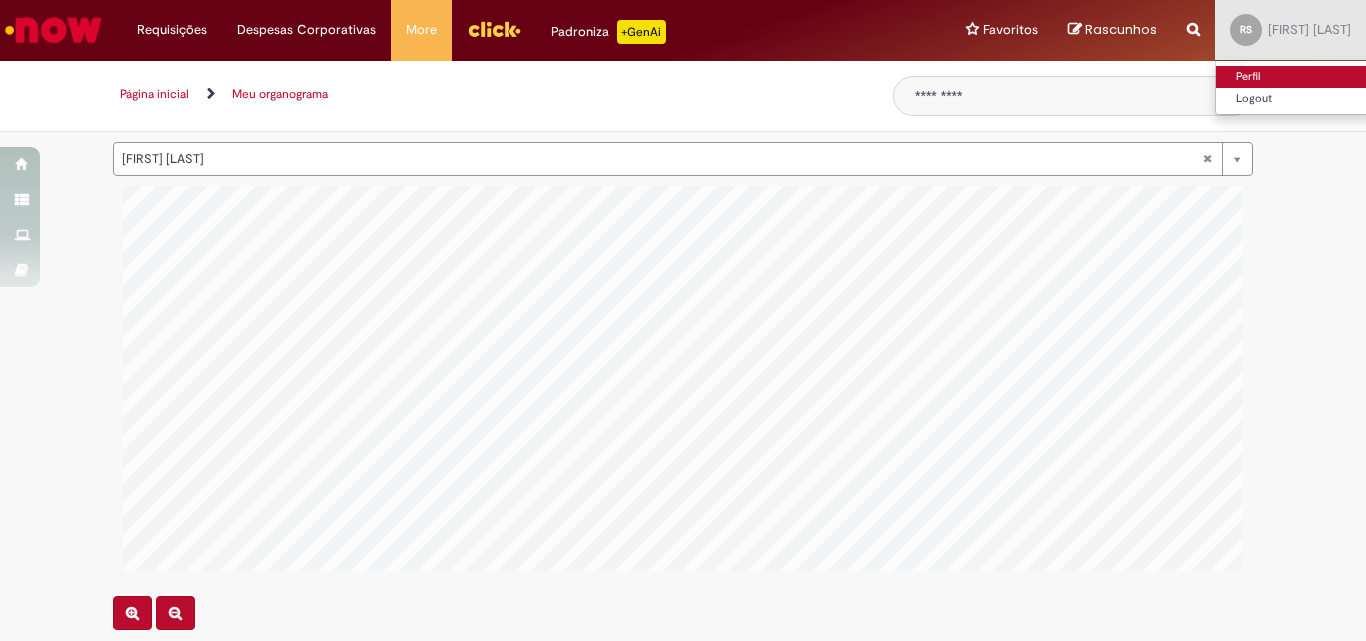 click on "Perfil" at bounding box center (1295, 77) 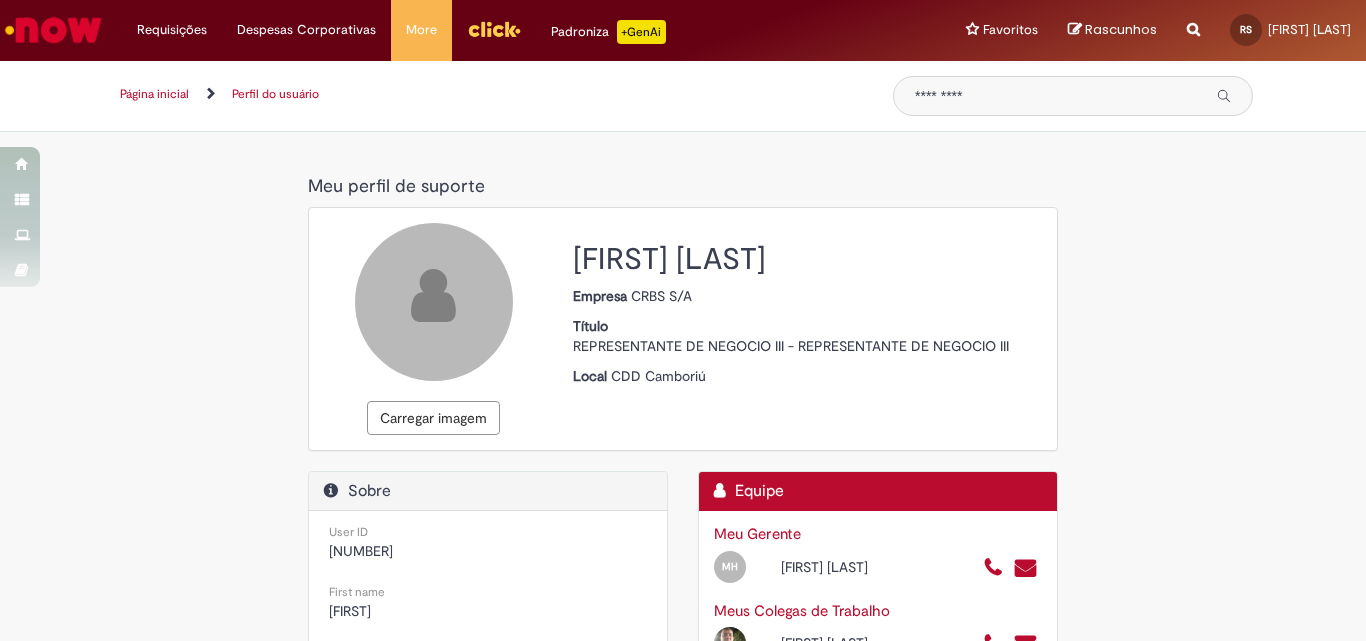 click at bounding box center [433, 295] 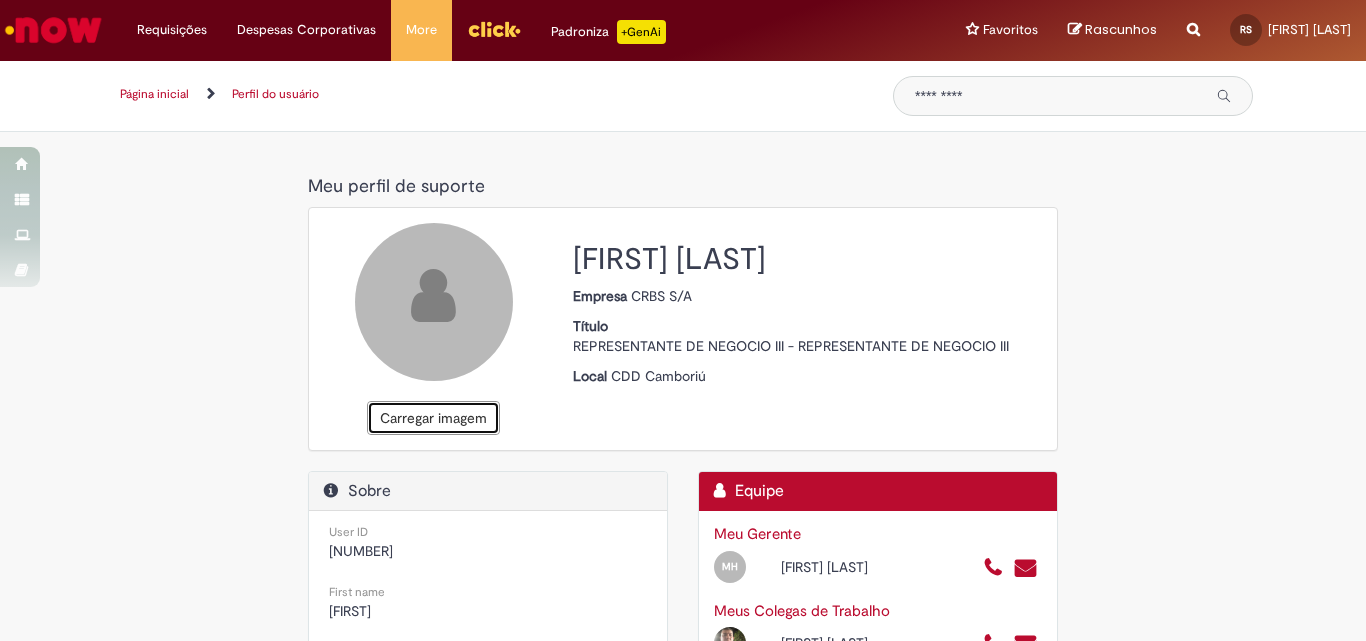 click on "Carregar imagem" at bounding box center (433, 418) 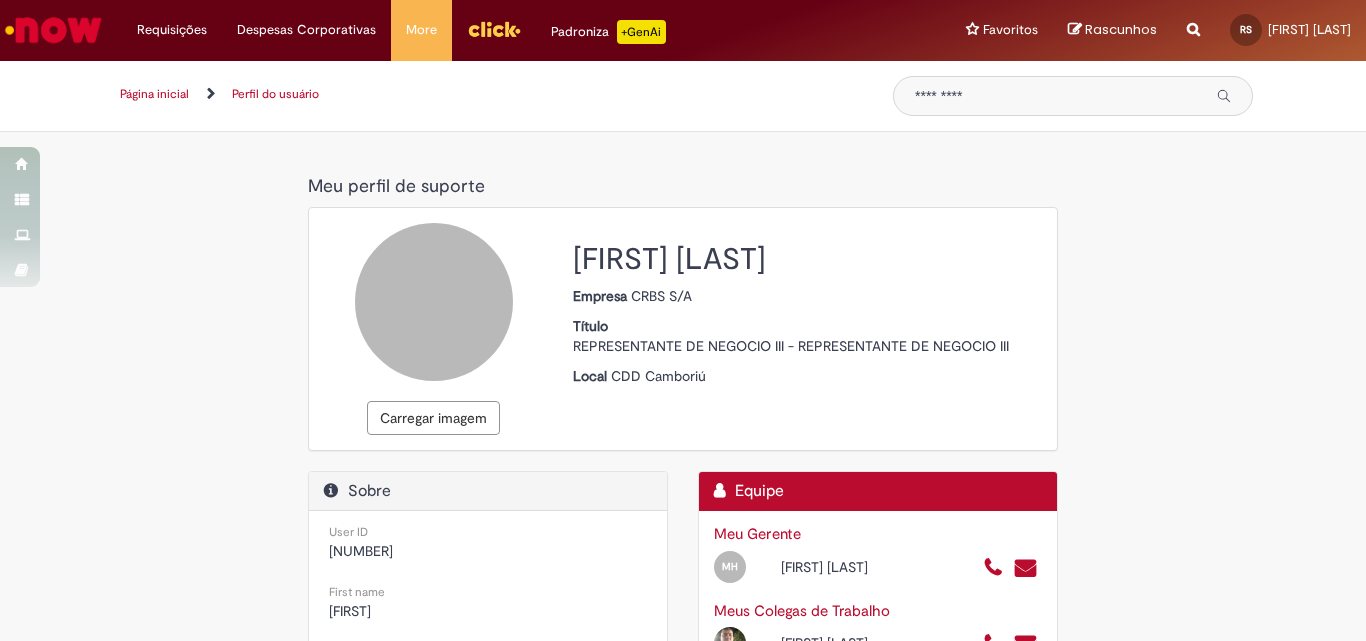 click on "Meu perfil de suporte
Meu perfil de suporte
Carregar imagem
Russell Ribas Dorneles Soares
Empresa CRBS S/A
Título REPRESENTANTE DE NEGOCIO III - REPRESENTANTE DE NEGOCIO III
Local CDD Camboriú
Sobre
User ID 99849559
First name Russell
Last name Ribas Dorneles Soares
Email 99849559@ambev.com.br
Status da Ocupação Ativo
Matricula 15098
Language Brazilian Portuguese" at bounding box center (683, 712) 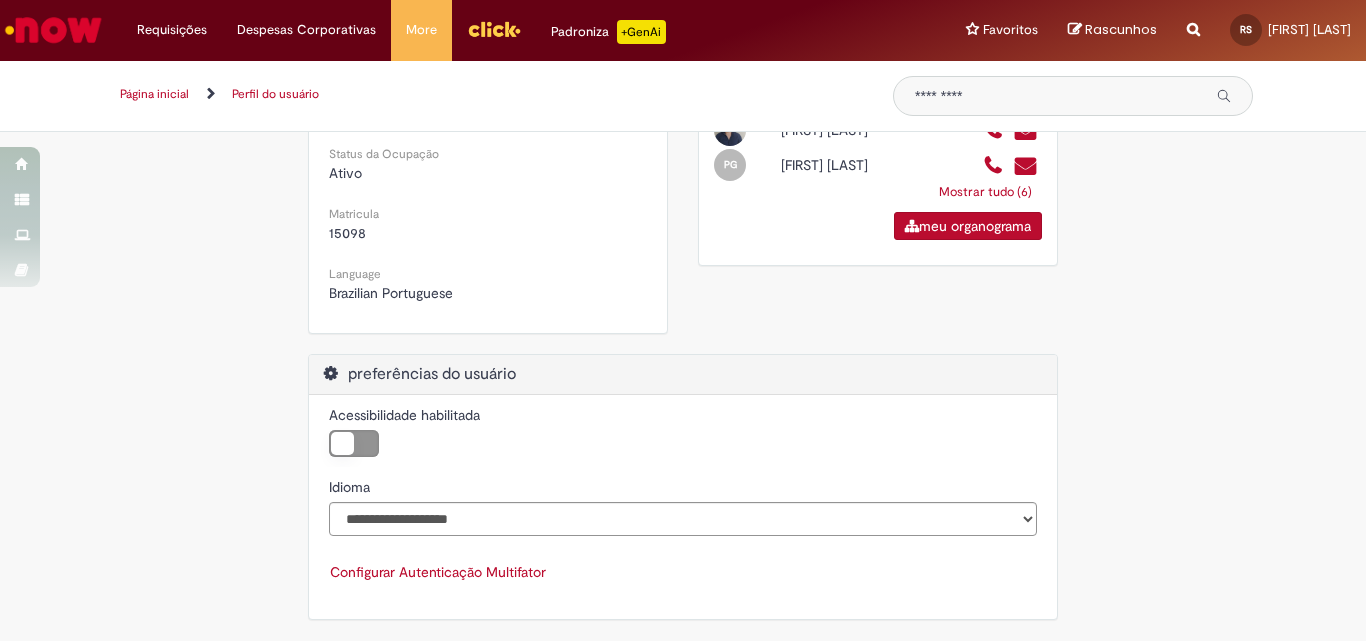 scroll, scrollTop: 18, scrollLeft: 0, axis: vertical 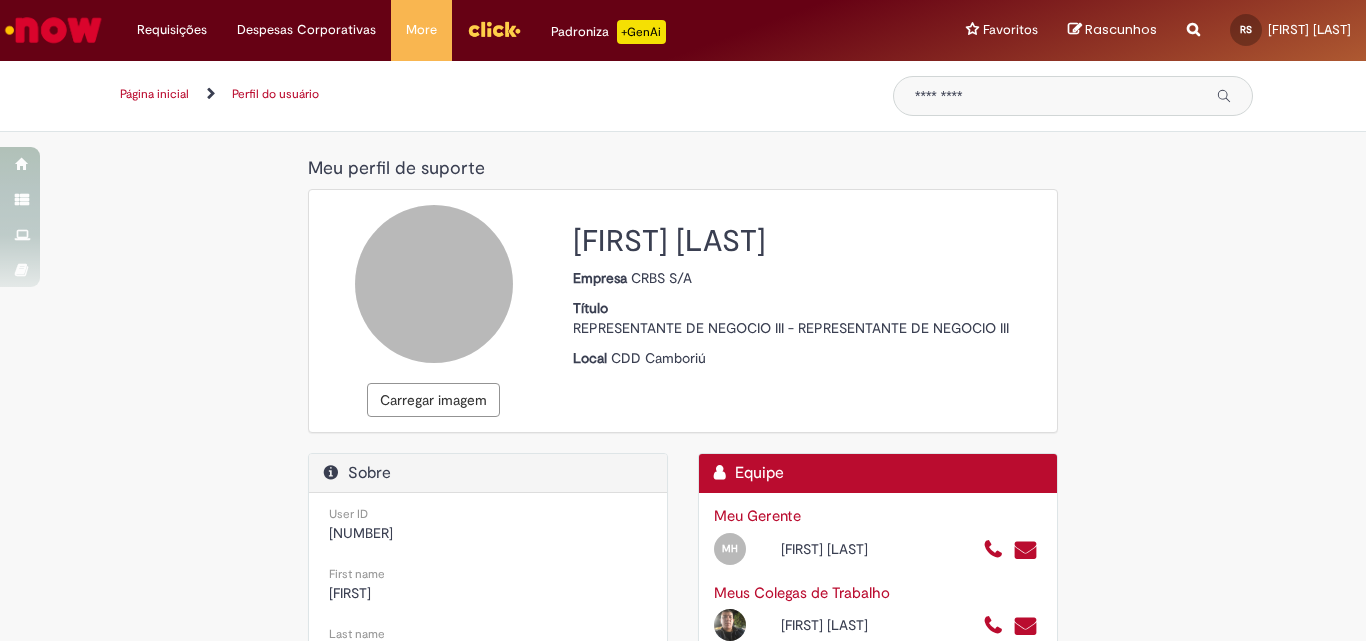 click on "REPRESENTANTE DE NEGOCIO III - REPRESENTANTE DE NEGOCIO III" at bounding box center (791, 328) 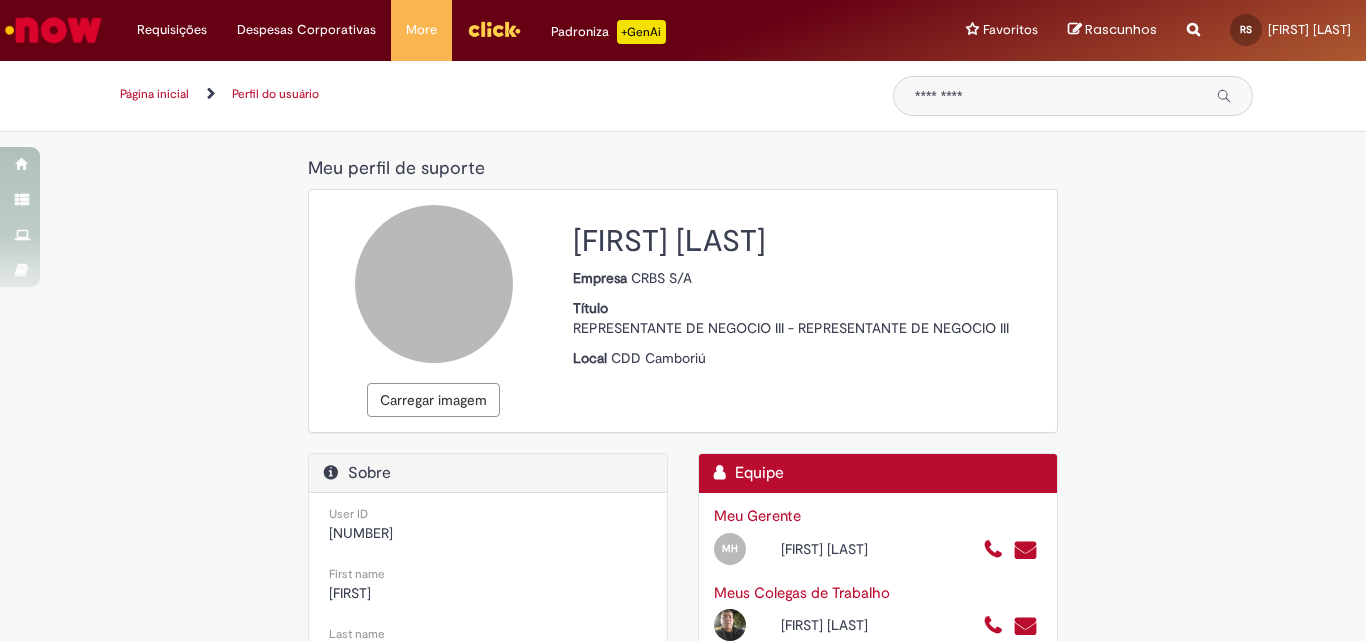 click at bounding box center (434, 284) 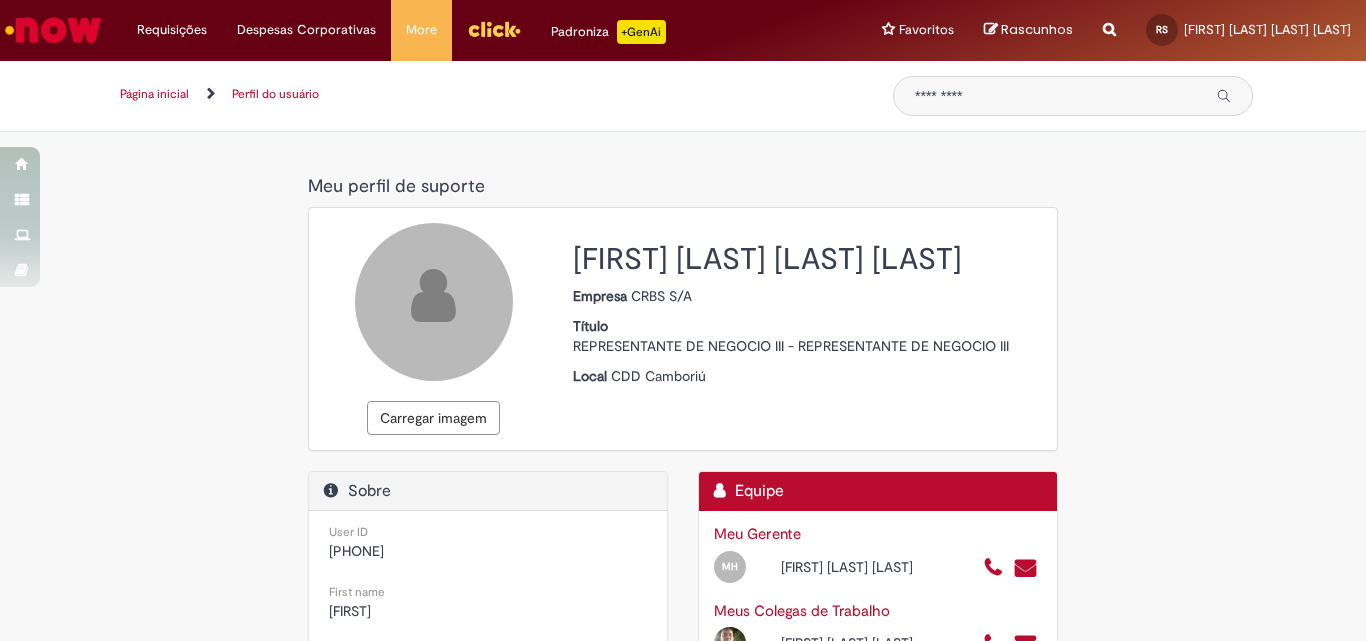 scroll, scrollTop: 0, scrollLeft: 0, axis: both 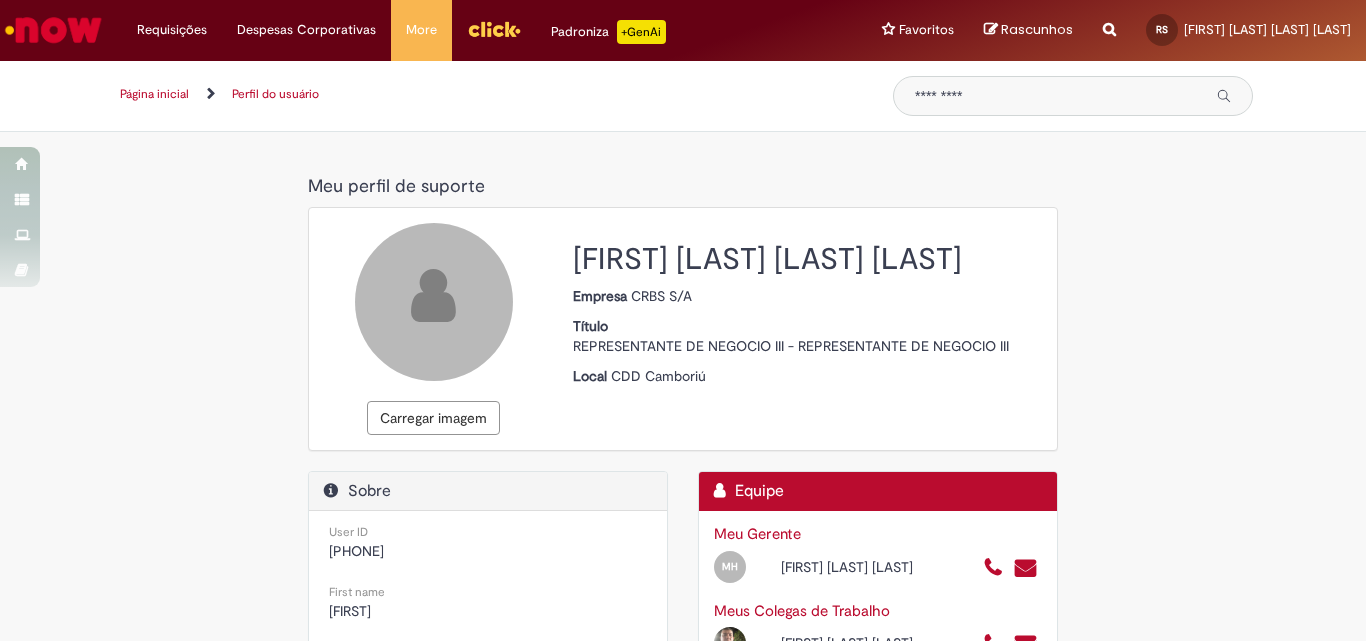 click on "Perfil do usuário
Meu perfil de suporte
Meu perfil de suporte
Carregar imagem
[FIRST] [LAST] [LAST] [LAST]
Empresa CRBS S/A
Título REPRESENTANTE DE NEGOCIO III - REPRESENTANTE DE NEGOCIO III
Local [CITY]
Sobre
User ID [NUMBER]
First name [FIRST]
Last name [LAST] [LAST] [LAST]
Email [EMAIL]
Status da Ocupação Ativo
Mobile phone [PHONE]
Matricula" at bounding box center [683, 738] 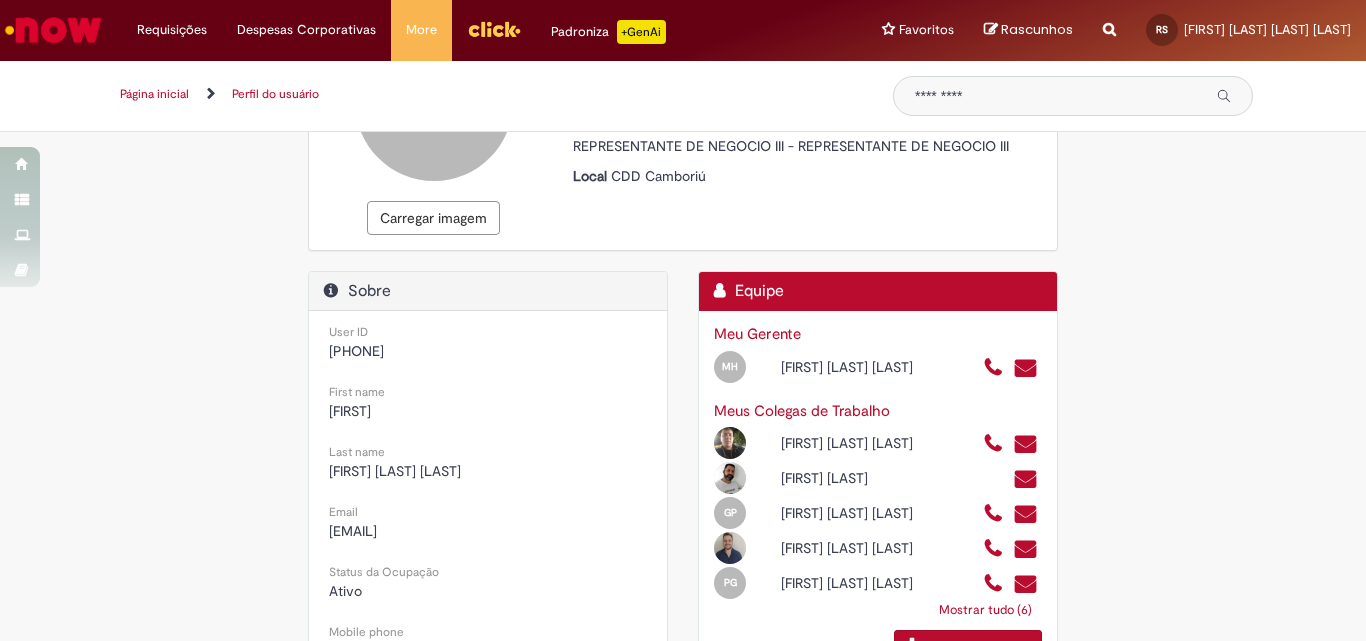 scroll, scrollTop: 0, scrollLeft: 0, axis: both 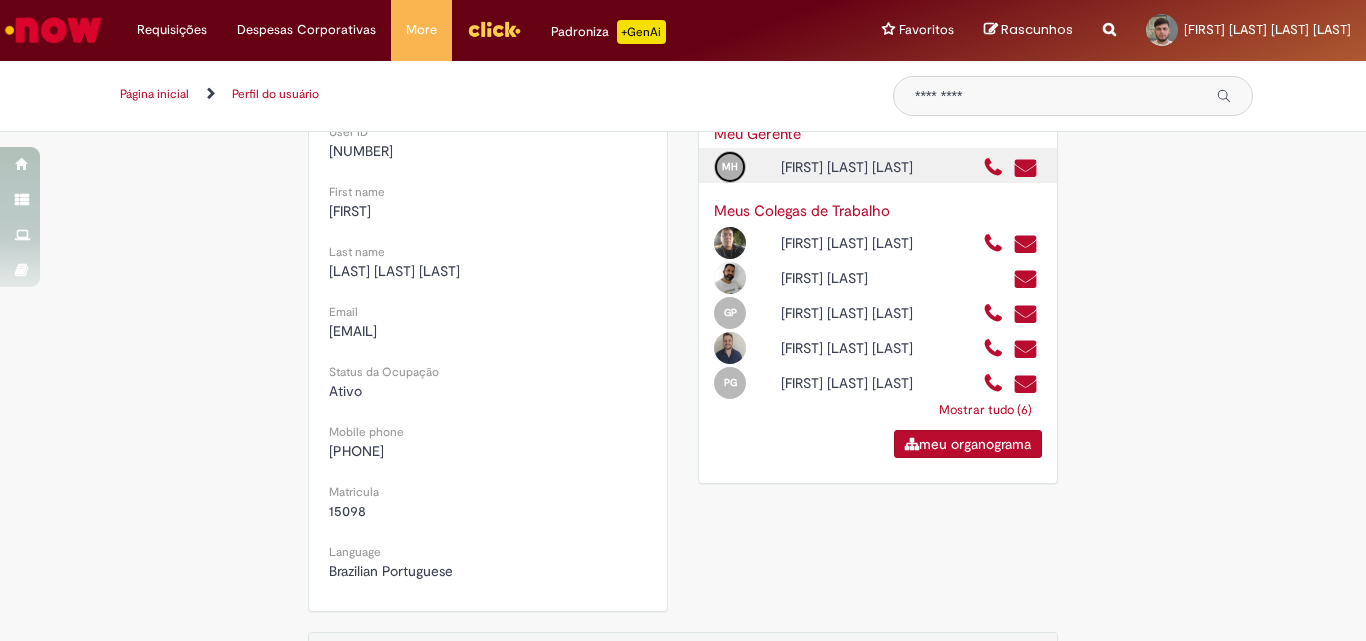 click on "MH" at bounding box center (730, 167) 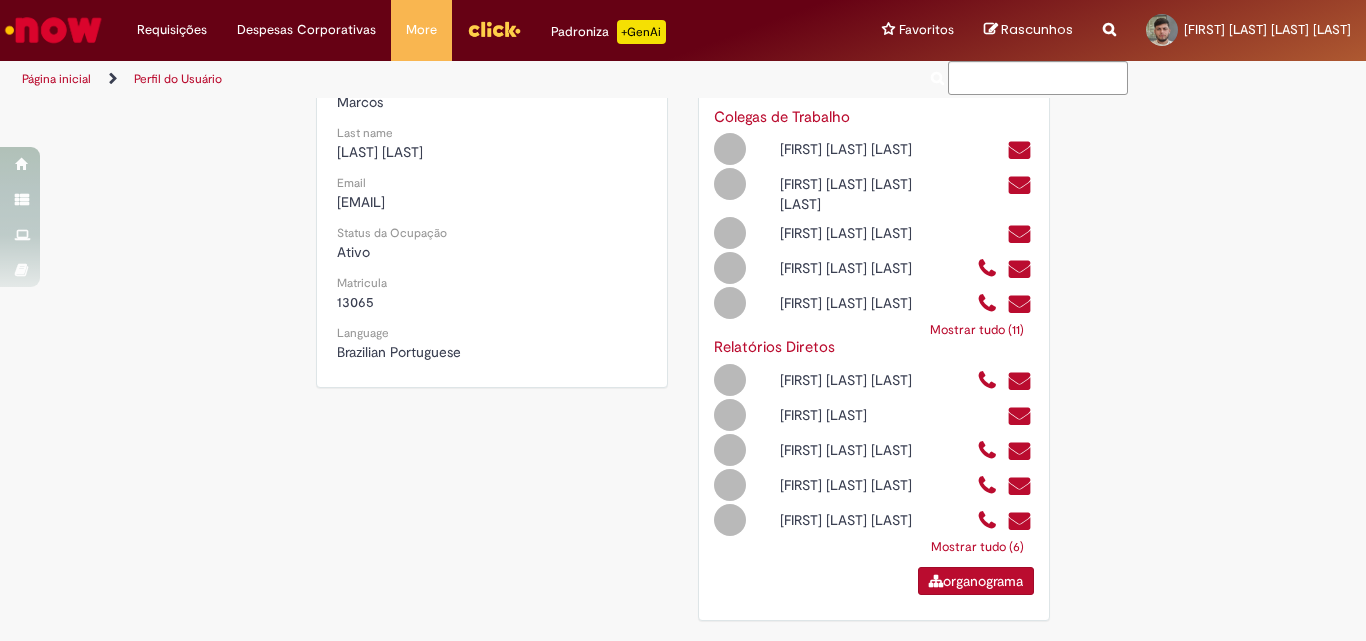 scroll, scrollTop: 0, scrollLeft: 0, axis: both 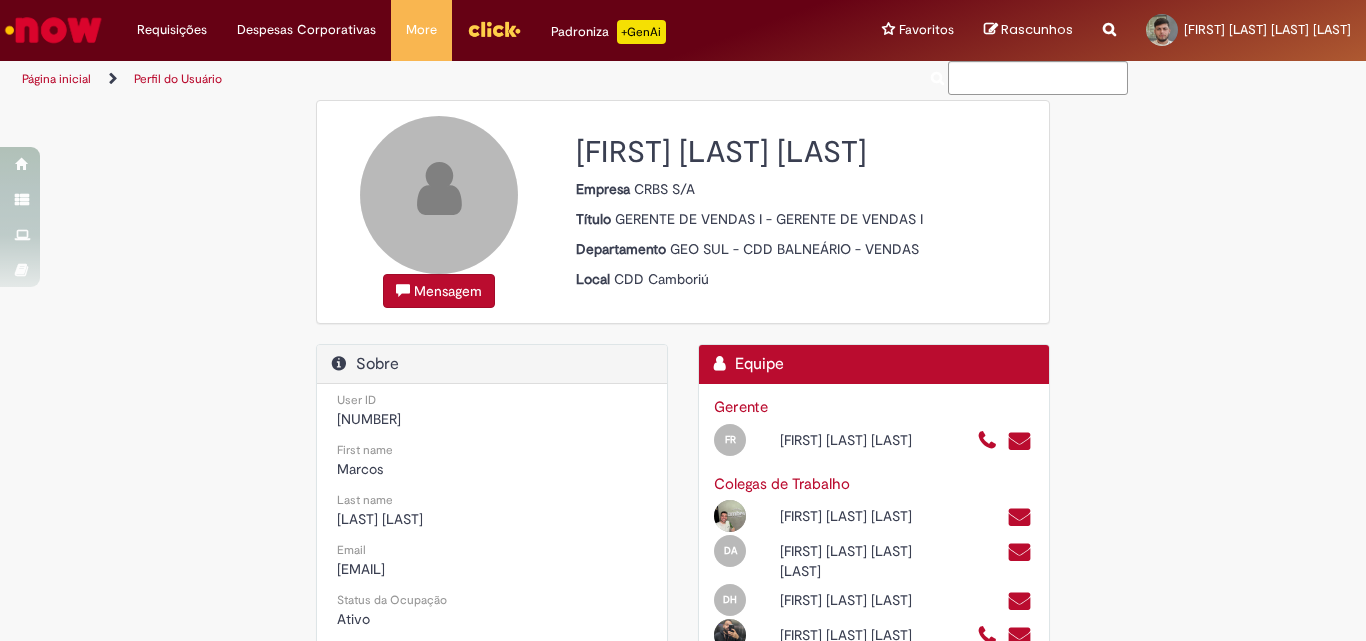 click at bounding box center (439, 195) 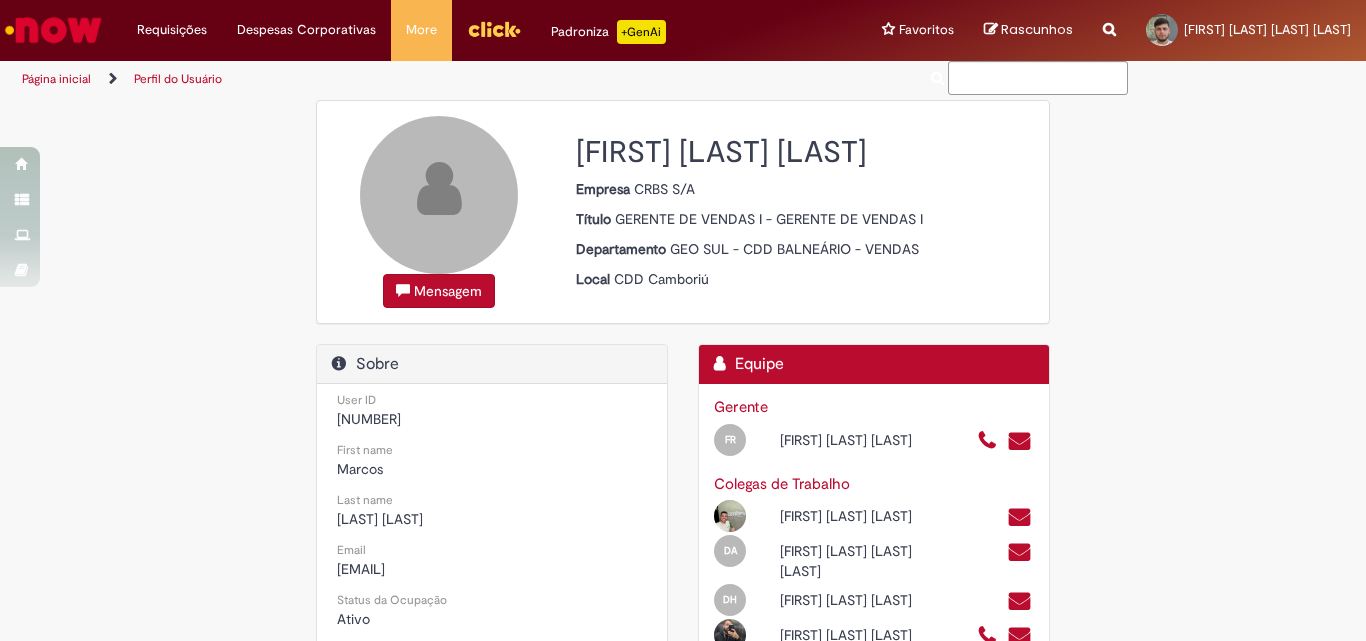 scroll, scrollTop: 200, scrollLeft: 0, axis: vertical 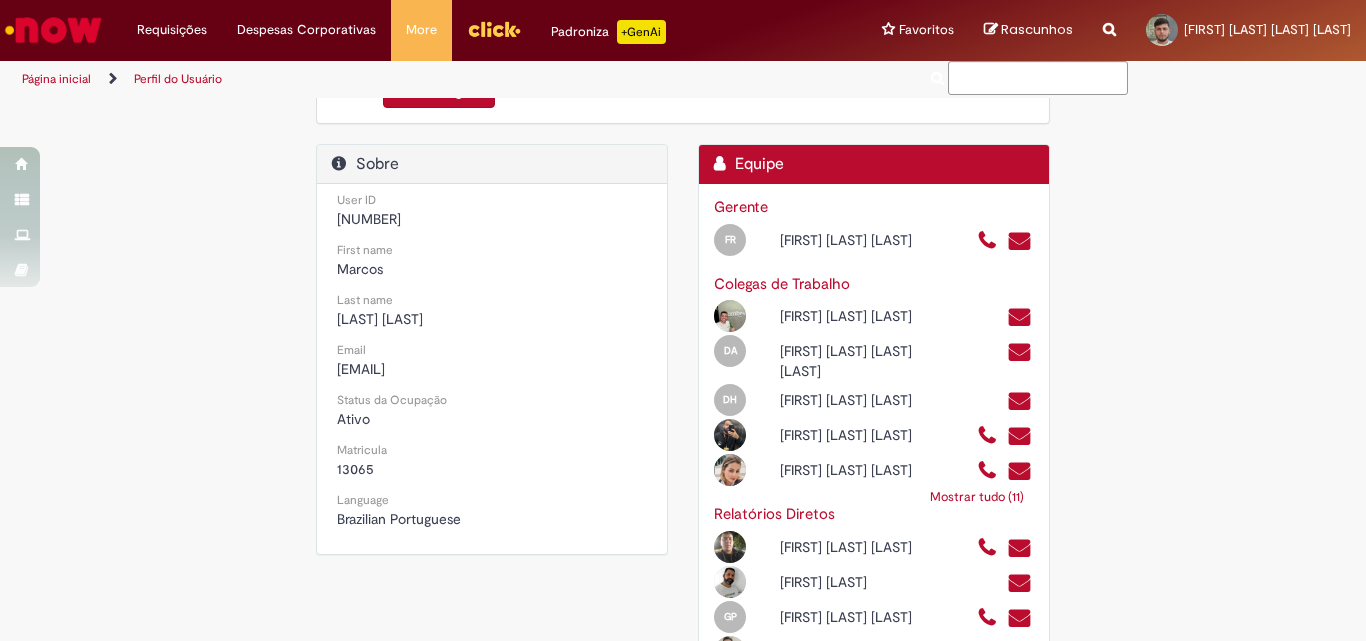 click on "Perfil do Usuário" at bounding box center (178, 79) 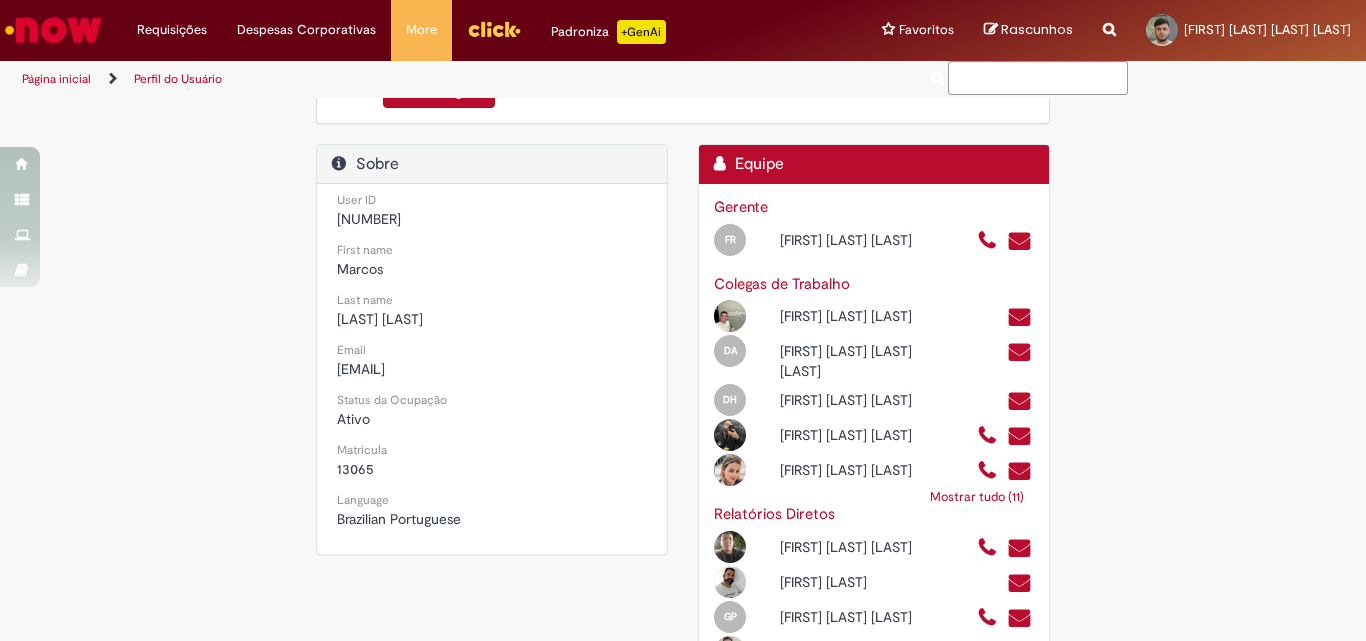 scroll, scrollTop: 0, scrollLeft: 0, axis: both 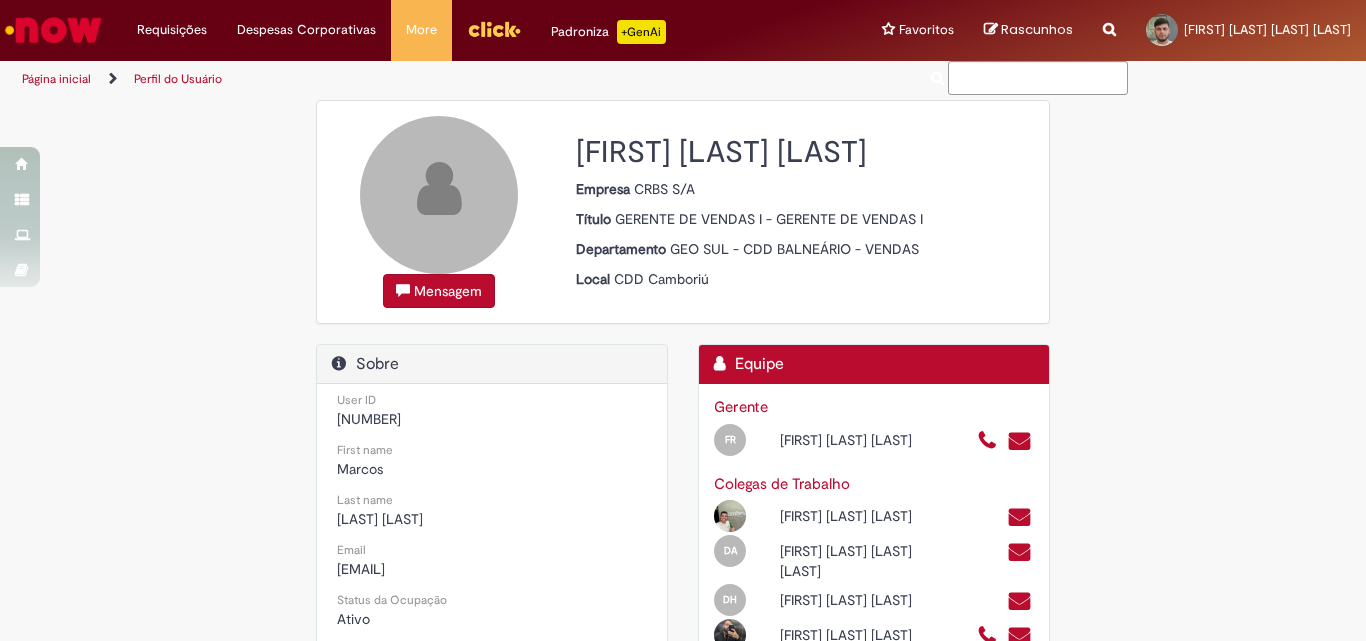 click on "Página inicial" at bounding box center [56, 79] 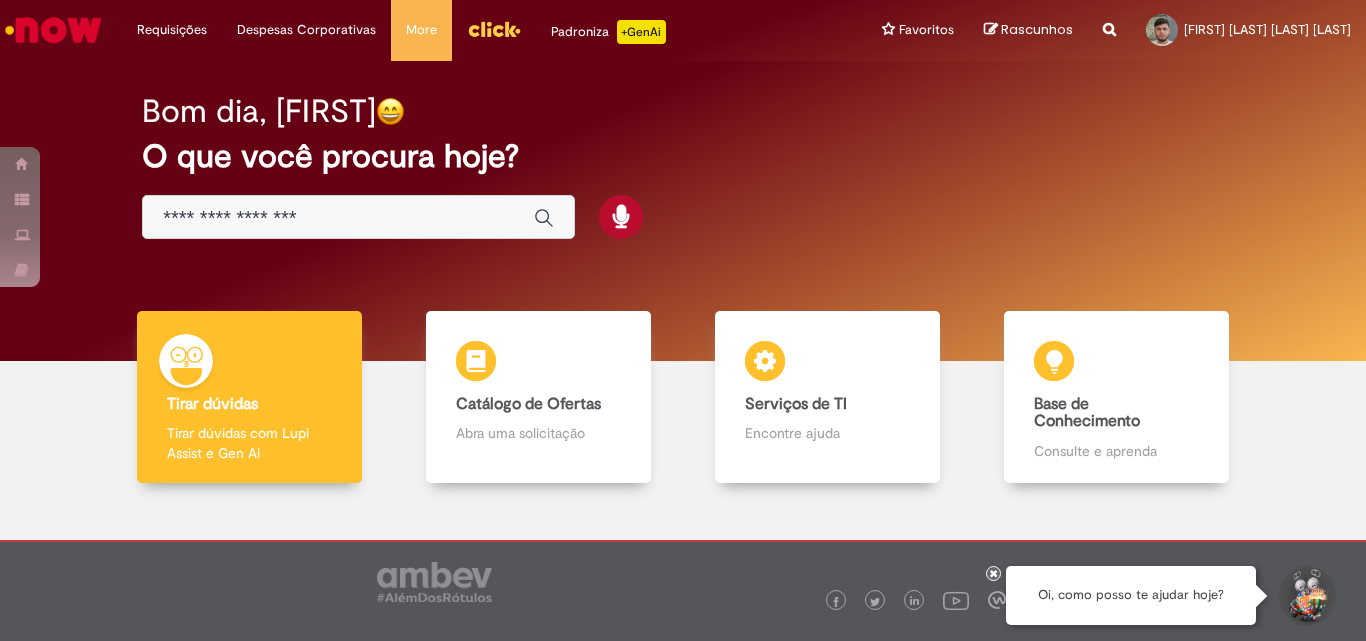 click on "Padroniza  +GenAi" at bounding box center [608, 32] 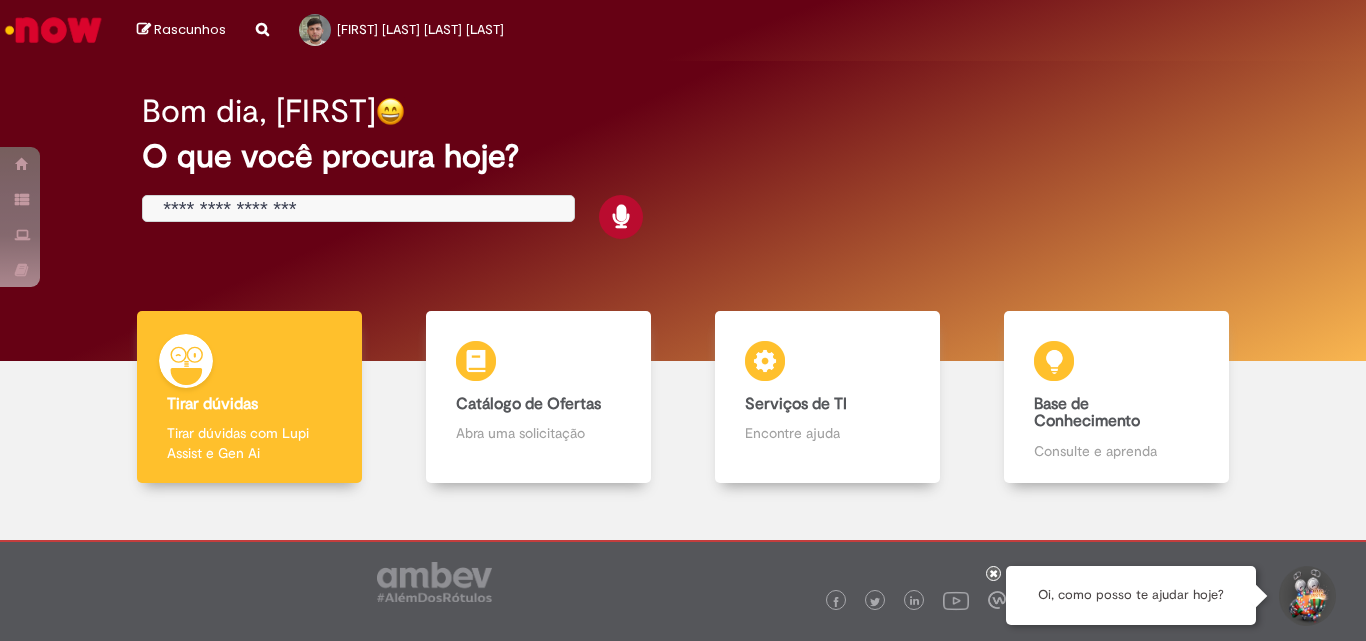 scroll, scrollTop: 0, scrollLeft: 0, axis: both 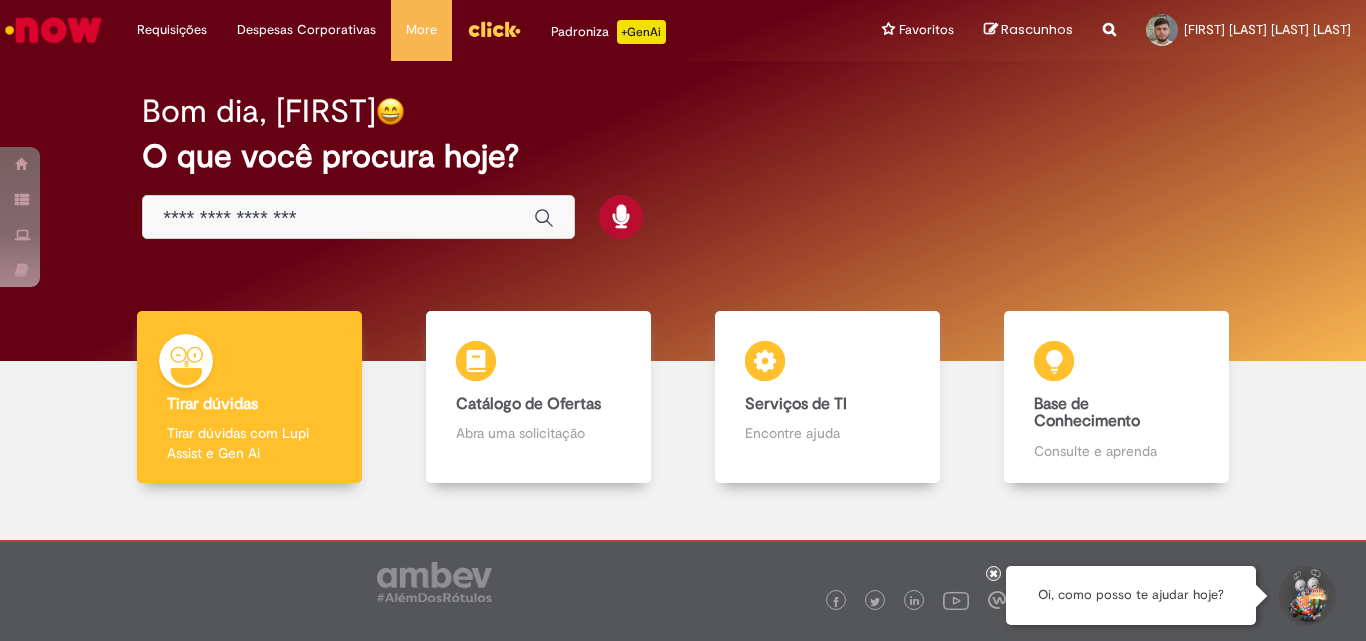 click on "Bom dia, Russell
O que você procura hoje?" at bounding box center (683, 167) 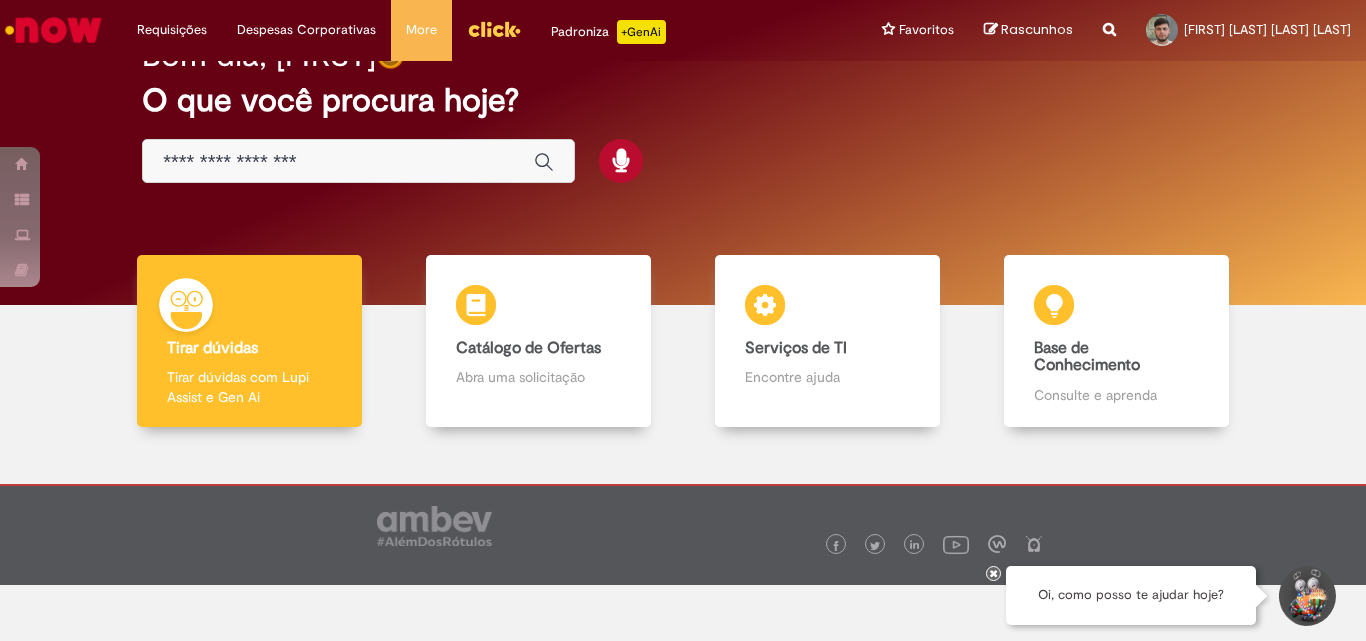 scroll, scrollTop: 75, scrollLeft: 0, axis: vertical 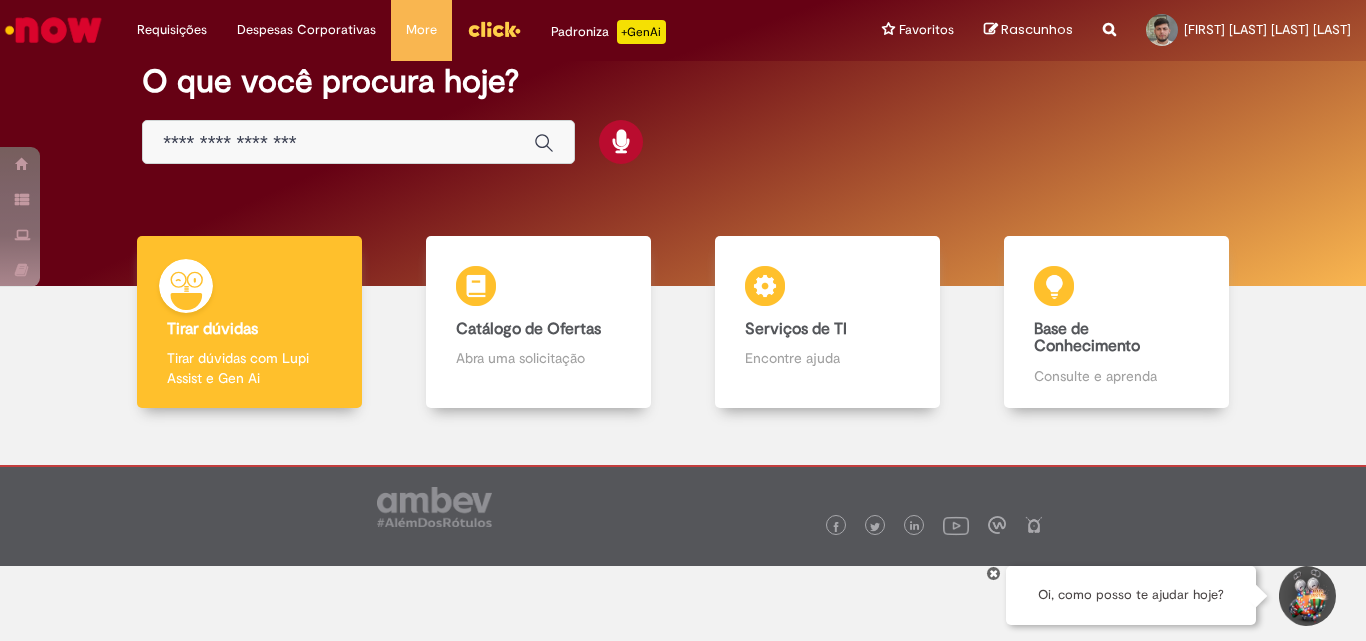 click at bounding box center [683, 532] 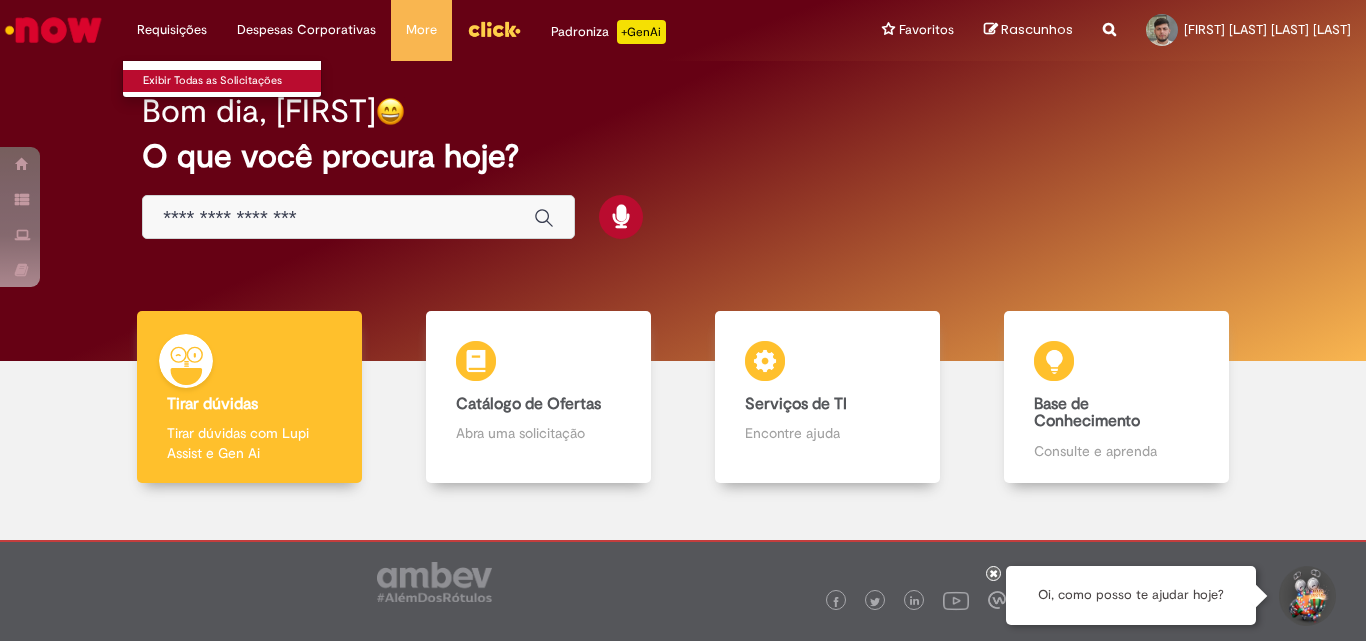 click on "Exibir Todas as Solicitações" at bounding box center (233, 81) 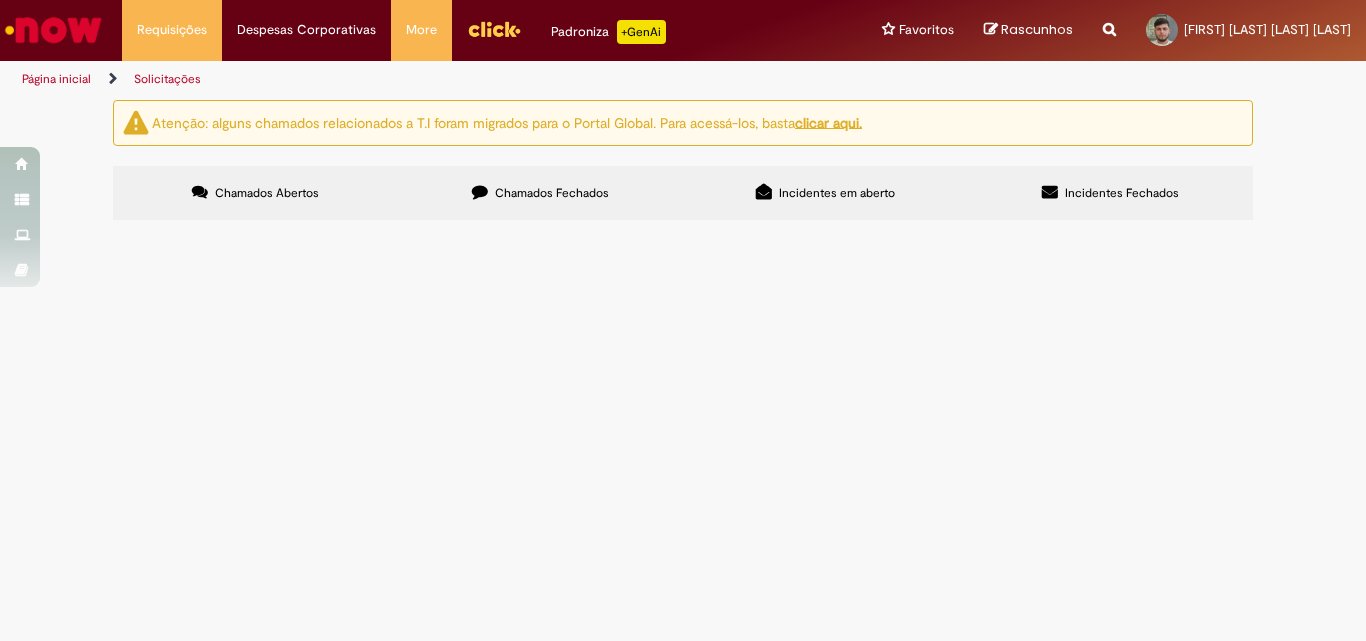 click on "Chamados Fechados" at bounding box center [540, 193] 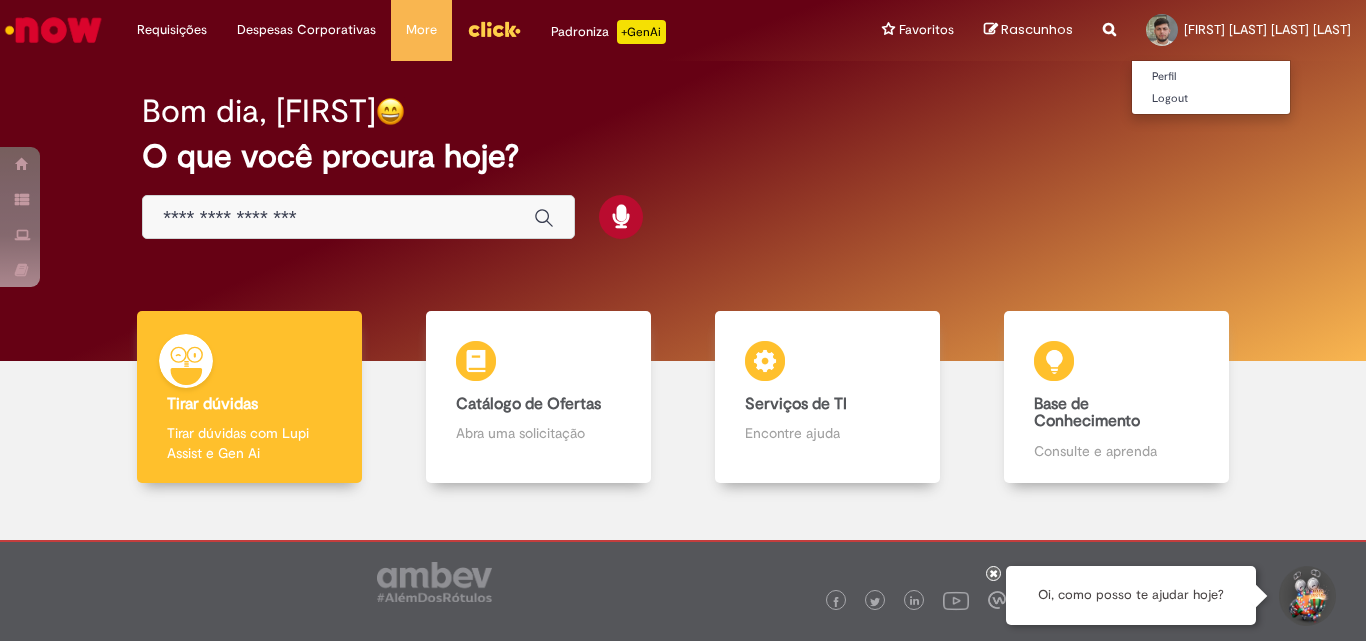 click on "[FIRST] [LAST] [LAST] [LAST]" at bounding box center [1248, 30] 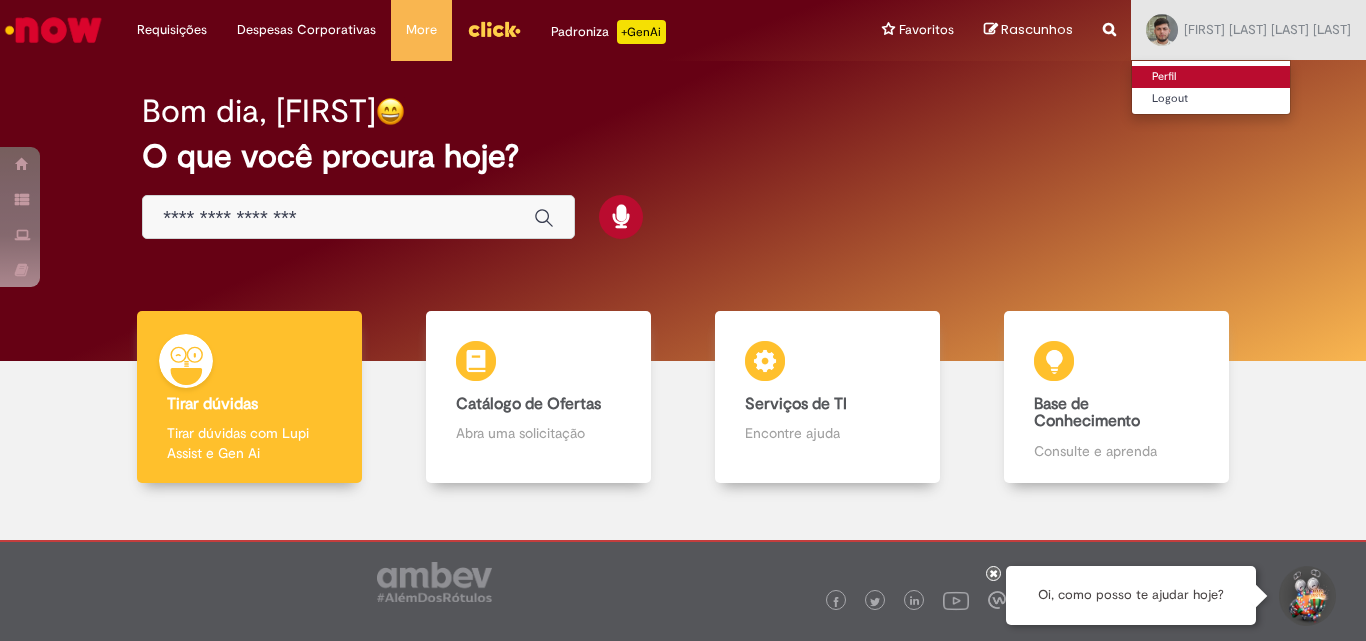 click on "Perfil" at bounding box center (1211, 77) 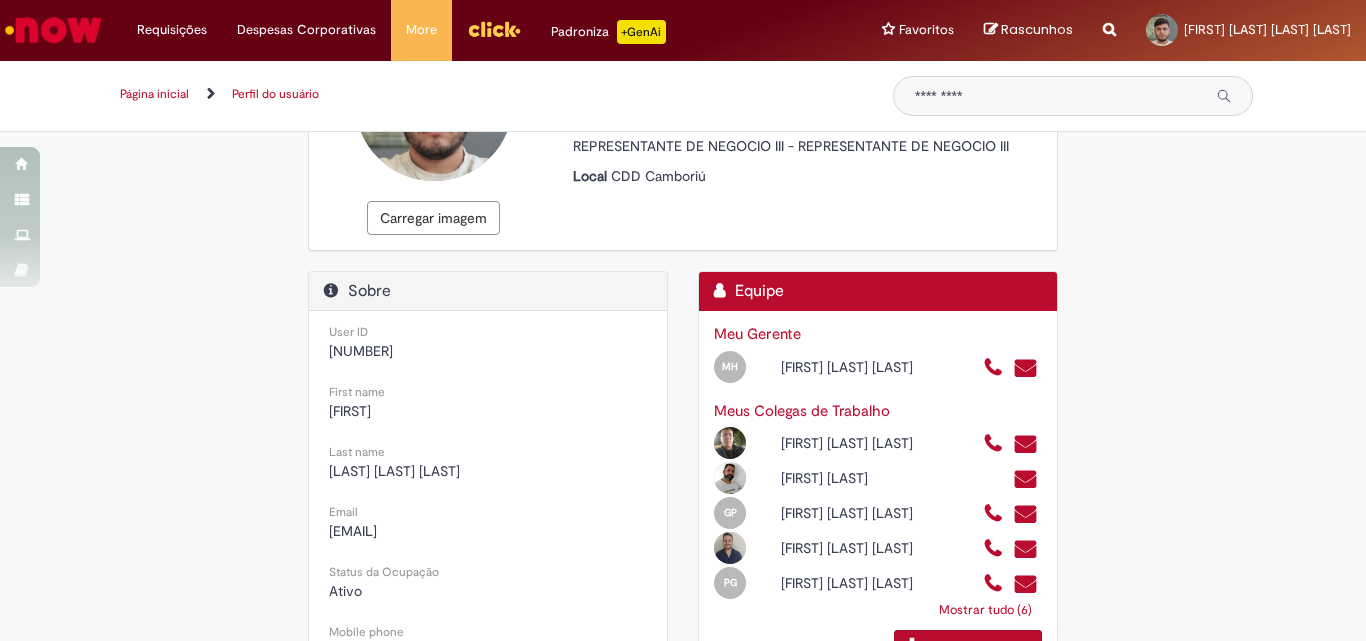 scroll, scrollTop: 100, scrollLeft: 0, axis: vertical 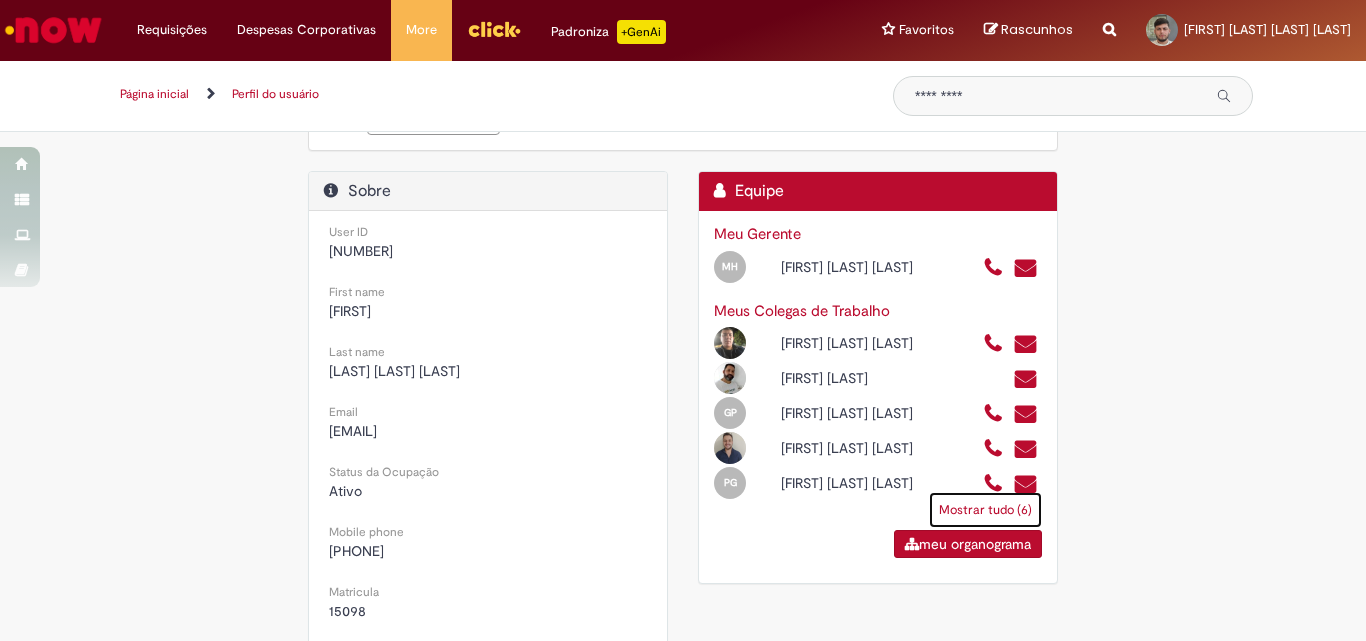 click on "Mostrar tudo (6)" at bounding box center [985, 510] 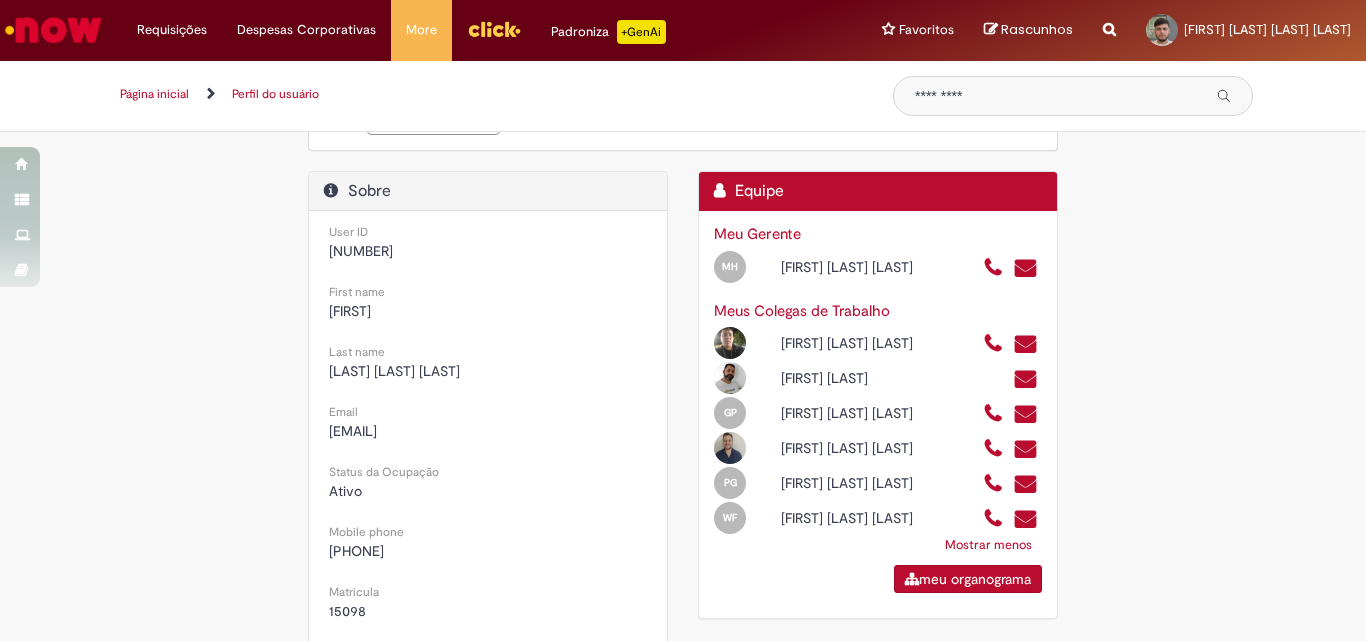 click on "Meu perfil de suporte
Meu perfil de suporte
Carregar imagem
Russell Ribas Dorneles Soares
Empresa CRBS S/A
Título REPRESENTANTE DE NEGOCIO III - REPRESENTANTE DE NEGOCIO III
Local CDD Camboriú
Sobre
User ID 99849559
First name Russell
Last name Ribas Dorneles Soares
Email 99849559@ambev.com.br
Status da Ocupação Ativo
Mobile phone +55 55991746003
Matricula 15098" at bounding box center [683, 442] 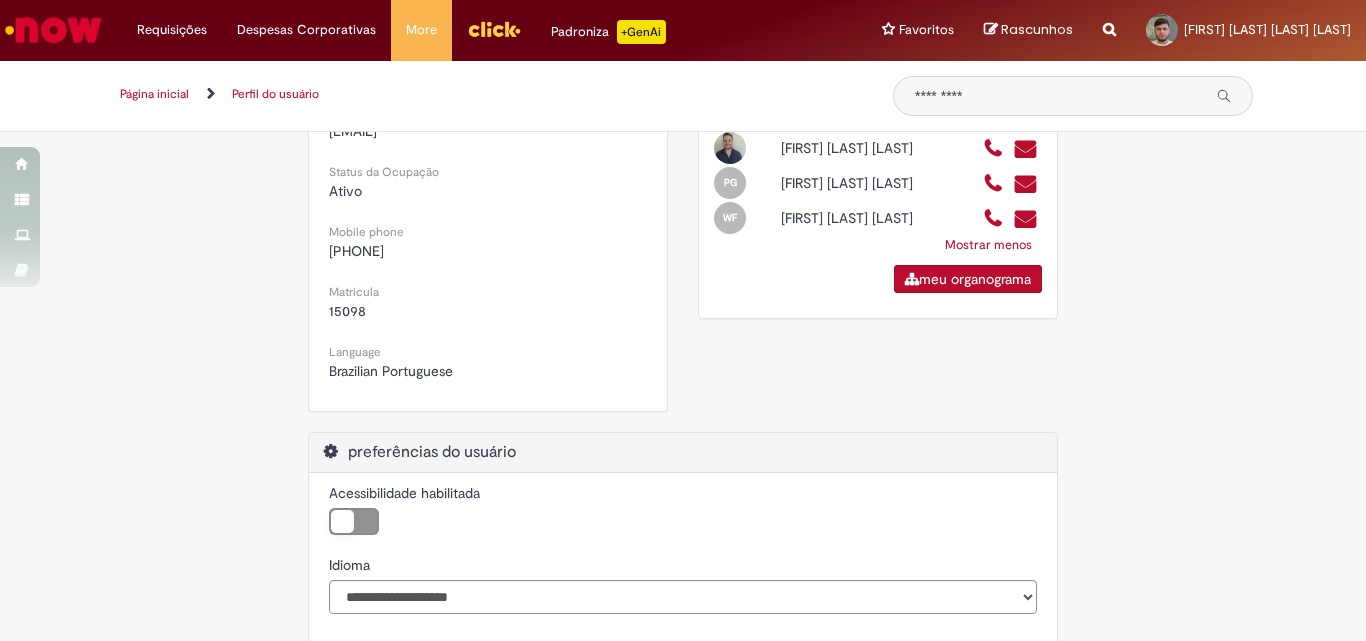 scroll, scrollTop: 678, scrollLeft: 0, axis: vertical 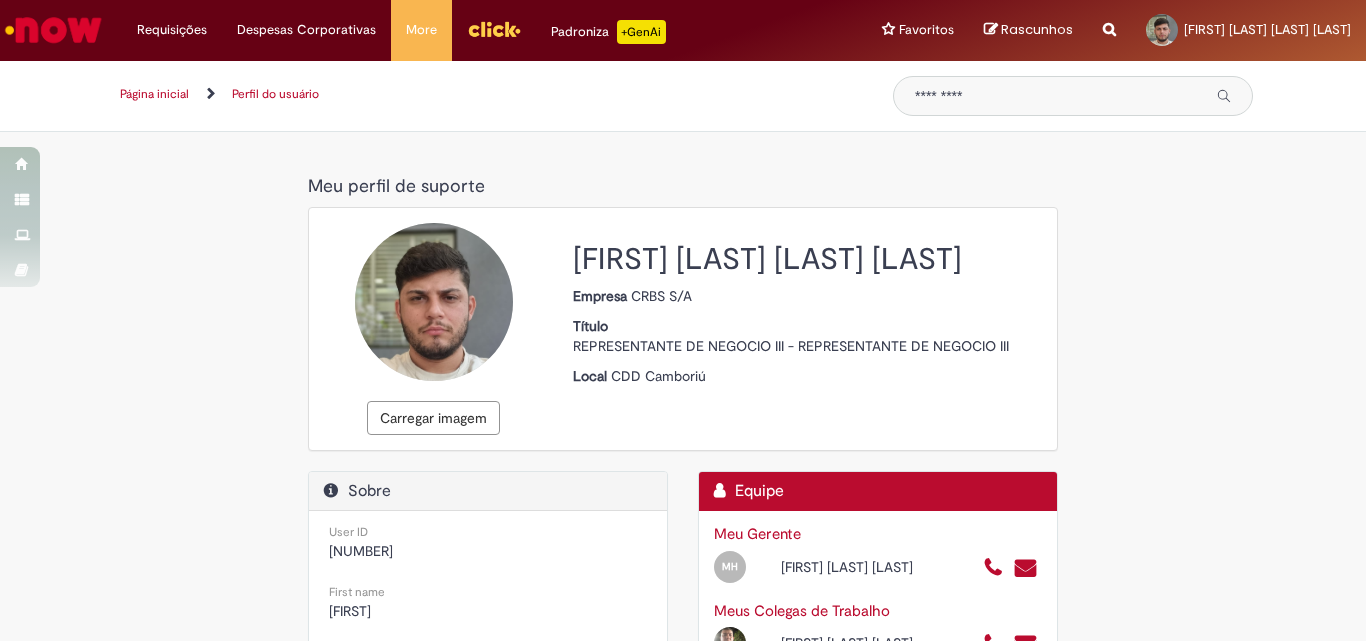 click on "Página inicial" at bounding box center [154, 94] 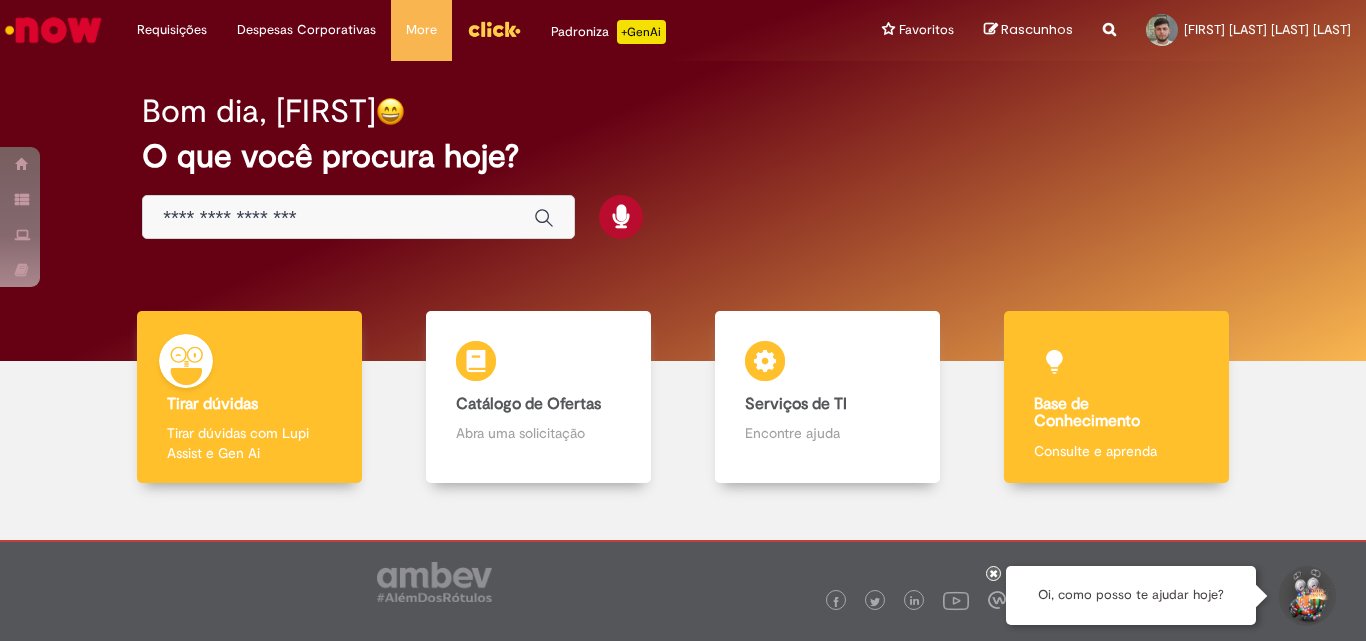 scroll, scrollTop: 75, scrollLeft: 0, axis: vertical 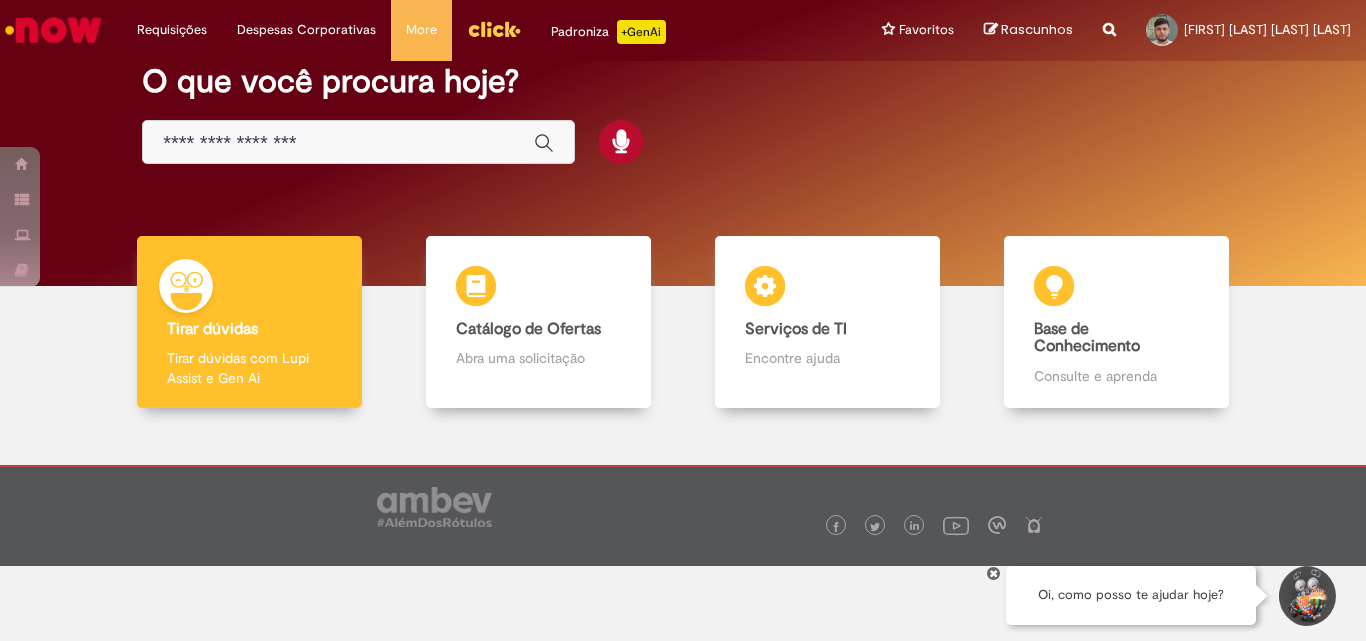 click at bounding box center (683, 532) 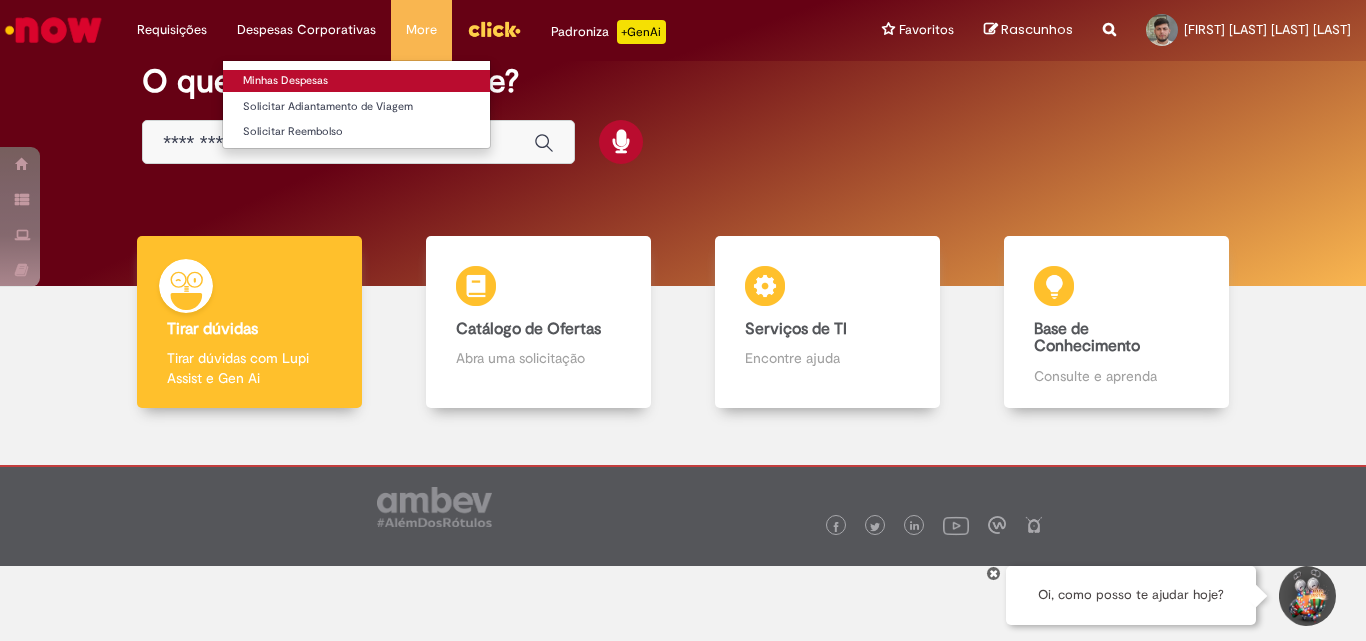 click on "Minhas Despesas" at bounding box center (356, 81) 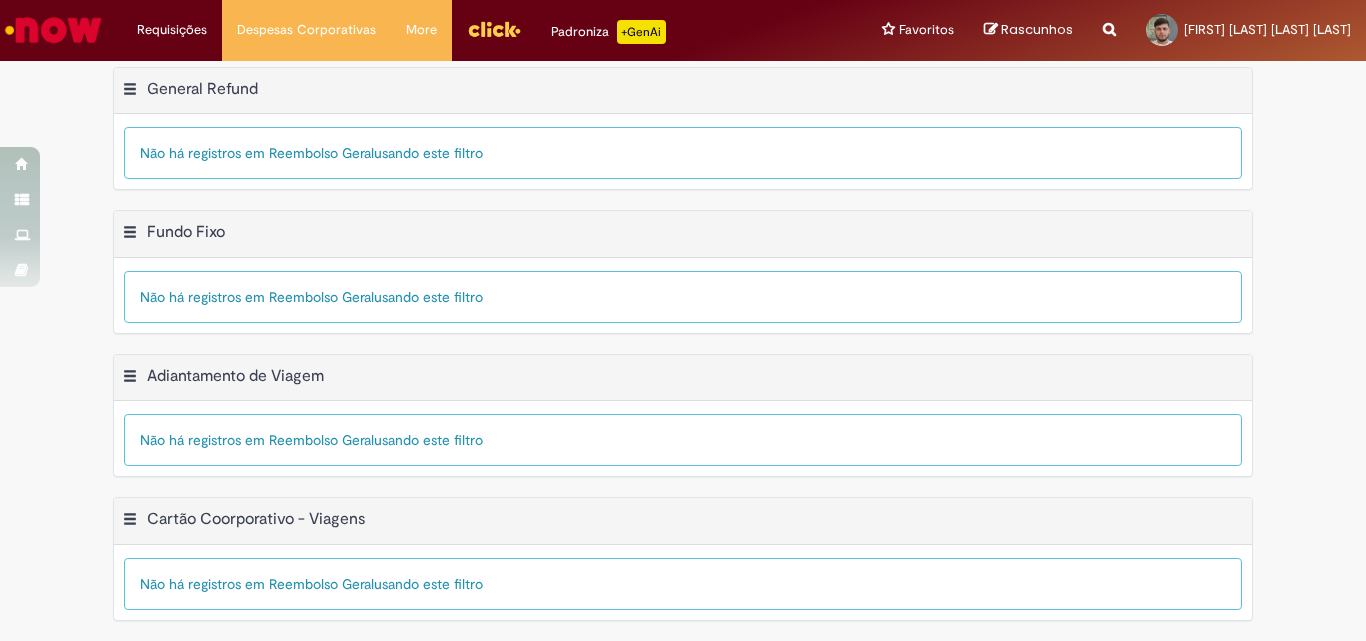 scroll, scrollTop: 0, scrollLeft: 0, axis: both 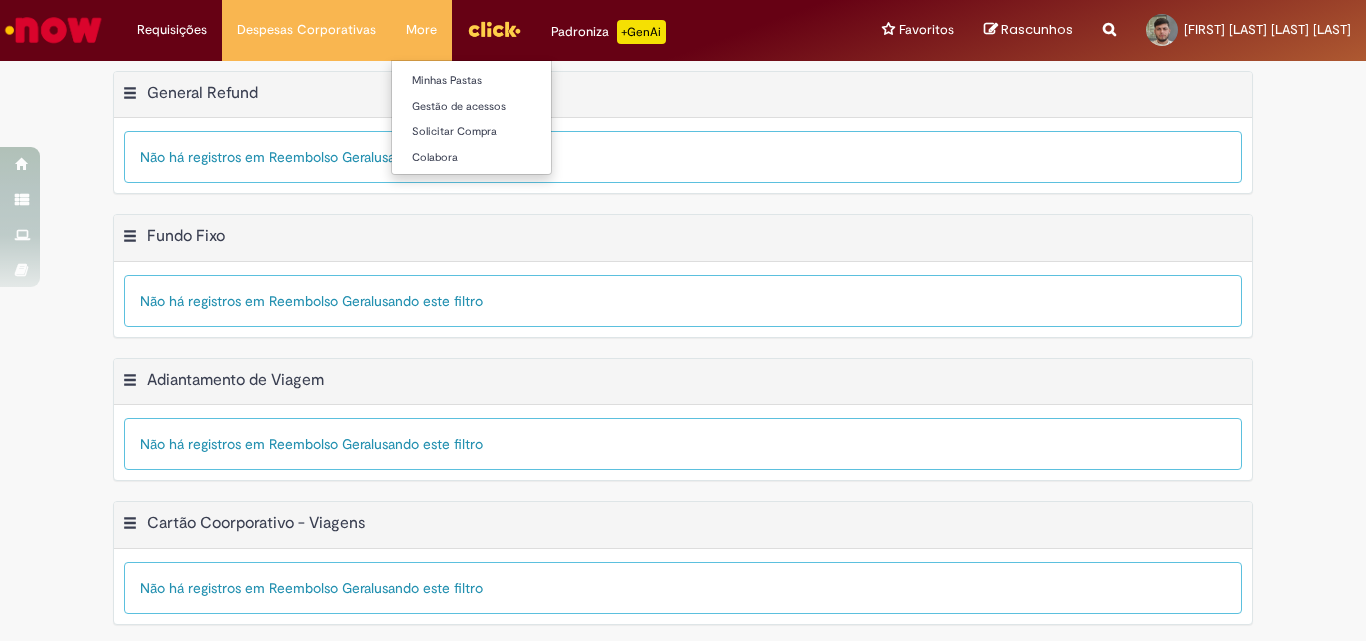 click on "More
Minhas Pastas
Gestão de acessos
Solicitar Compra
Colabora" at bounding box center [421, 30] 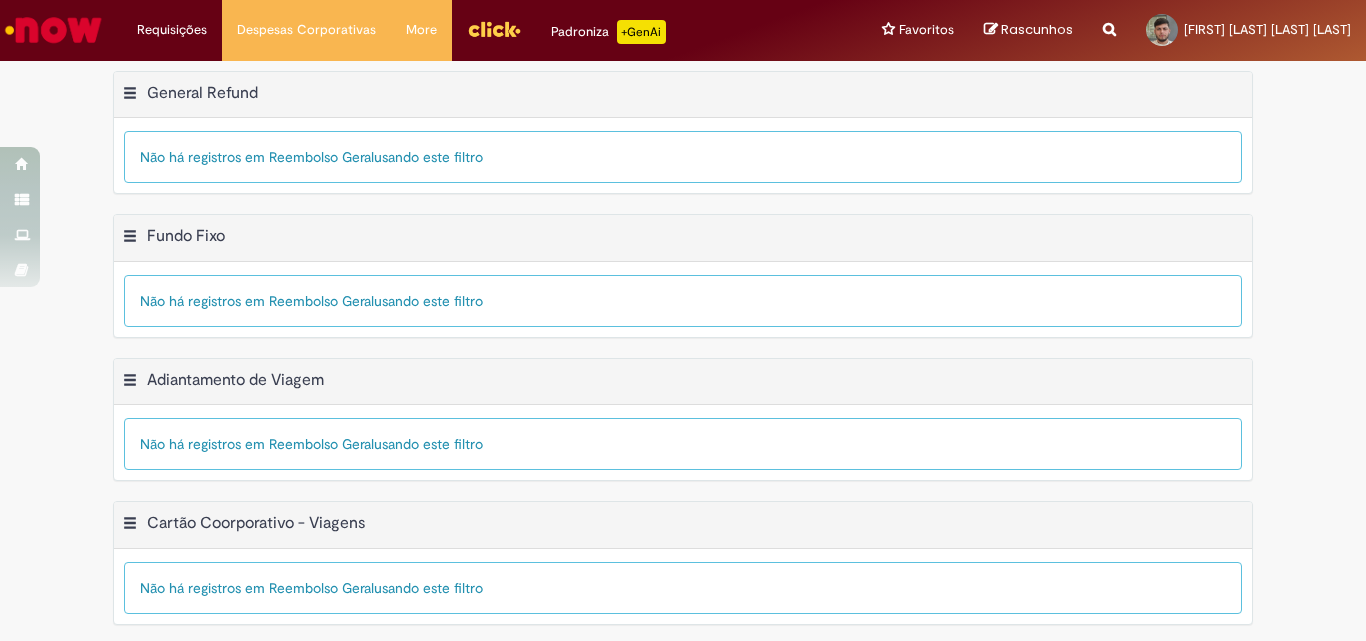 click at bounding box center [494, 29] 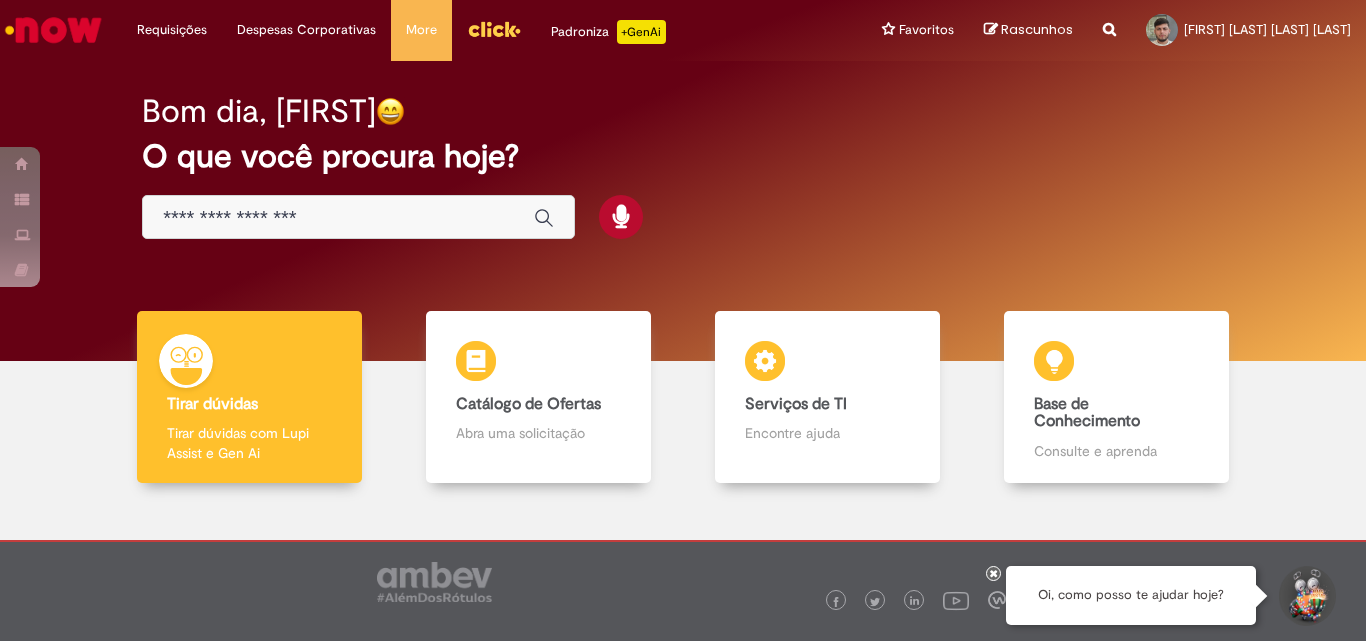 scroll, scrollTop: 0, scrollLeft: 0, axis: both 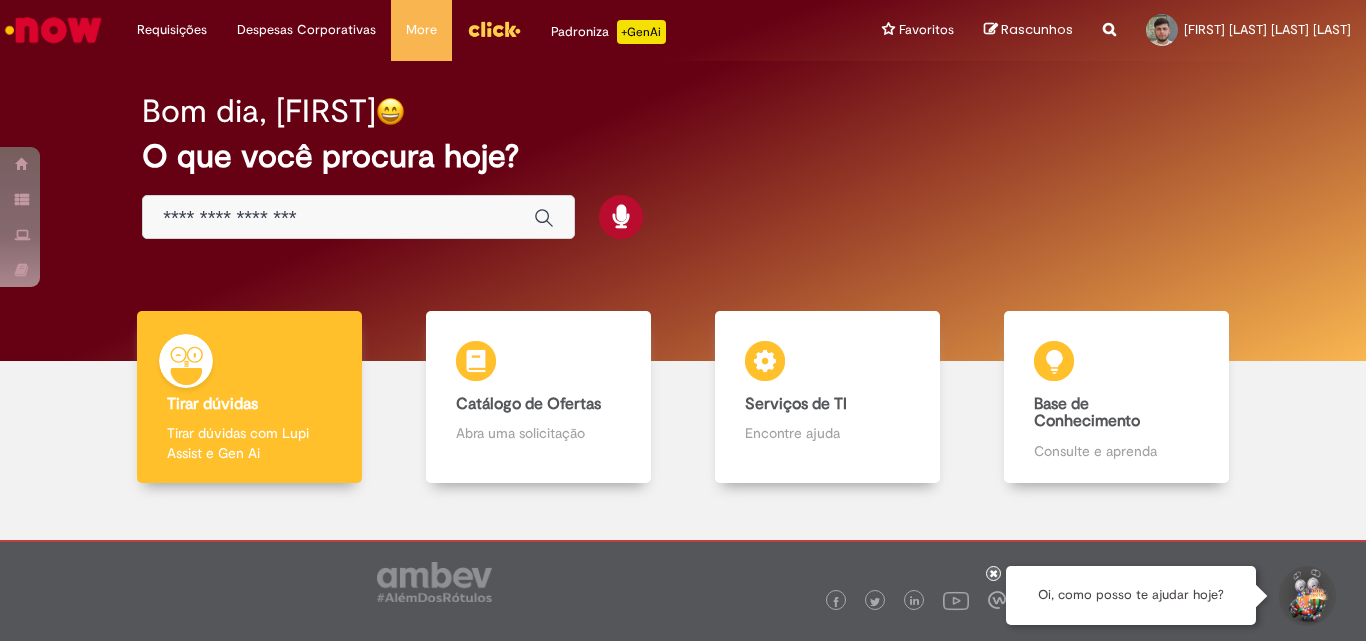 click at bounding box center (338, 218) 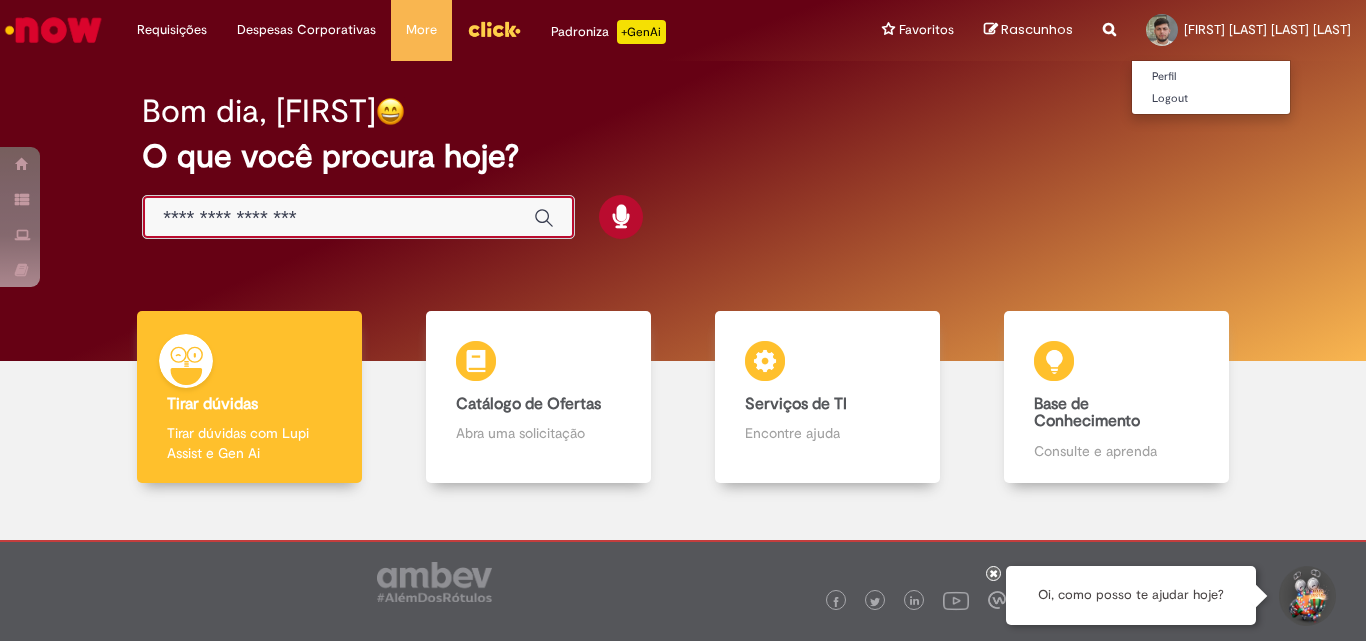 click at bounding box center (1162, 30) 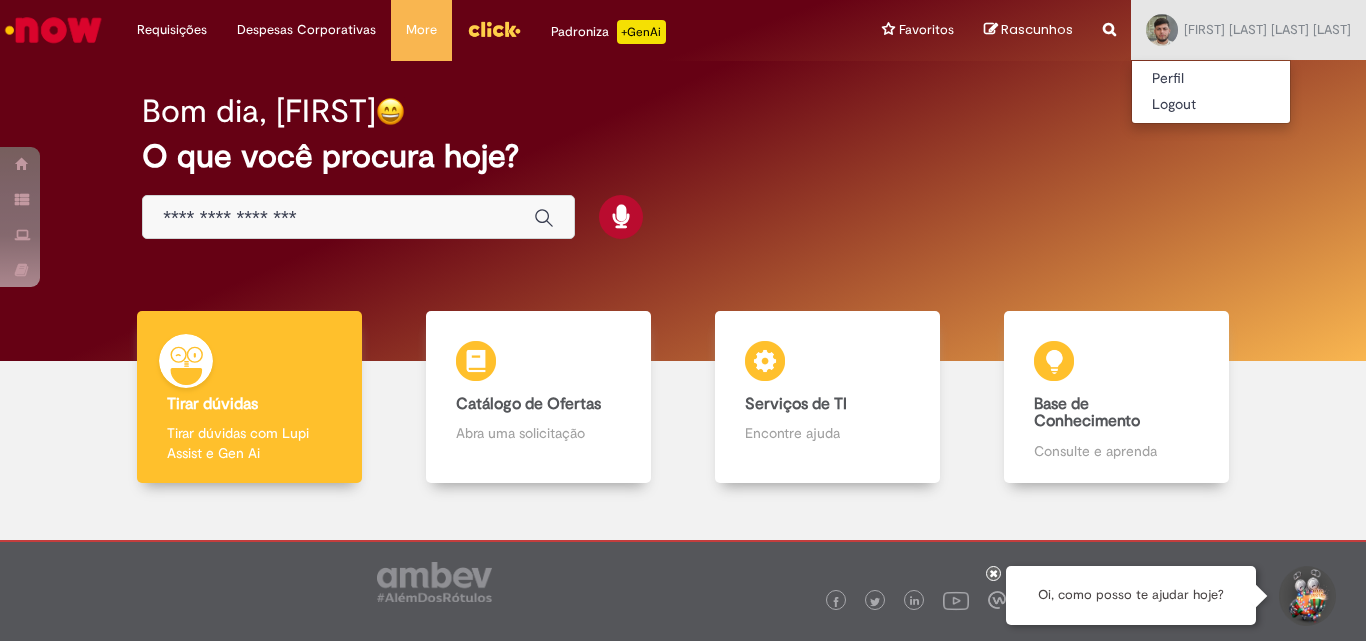 click on "Bom dia, [FIRST]
O que você procura hoje?" at bounding box center [683, 211] 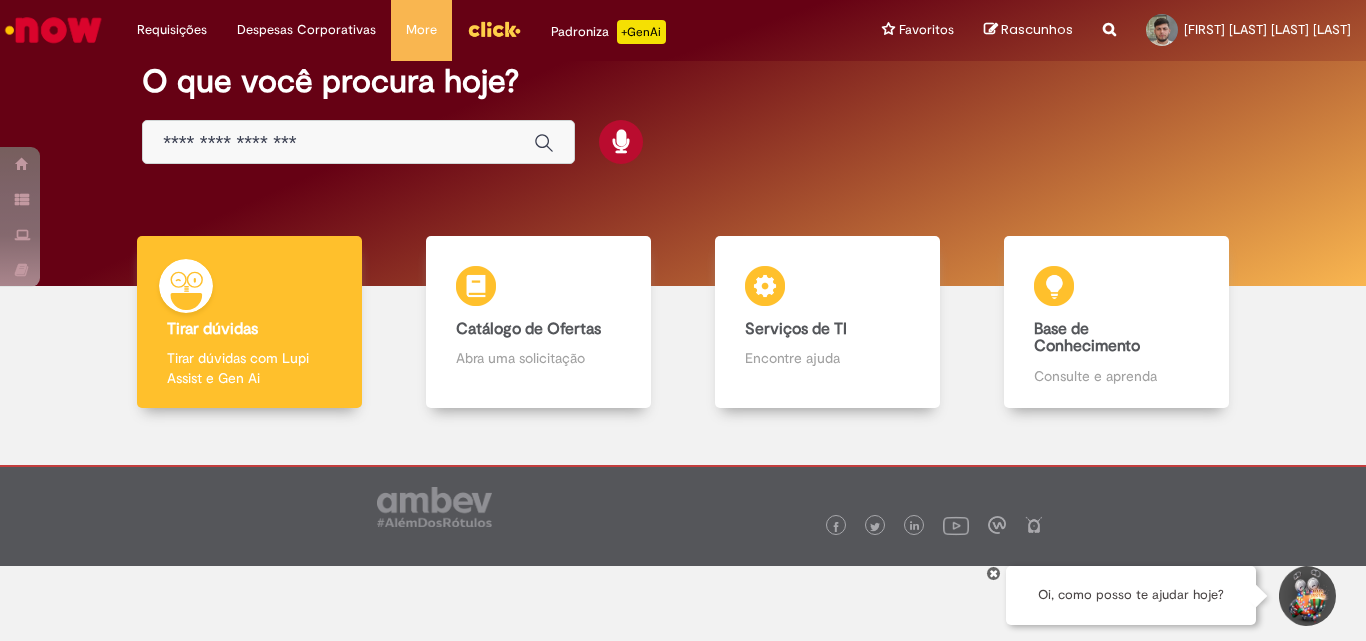 scroll, scrollTop: 0, scrollLeft: 0, axis: both 